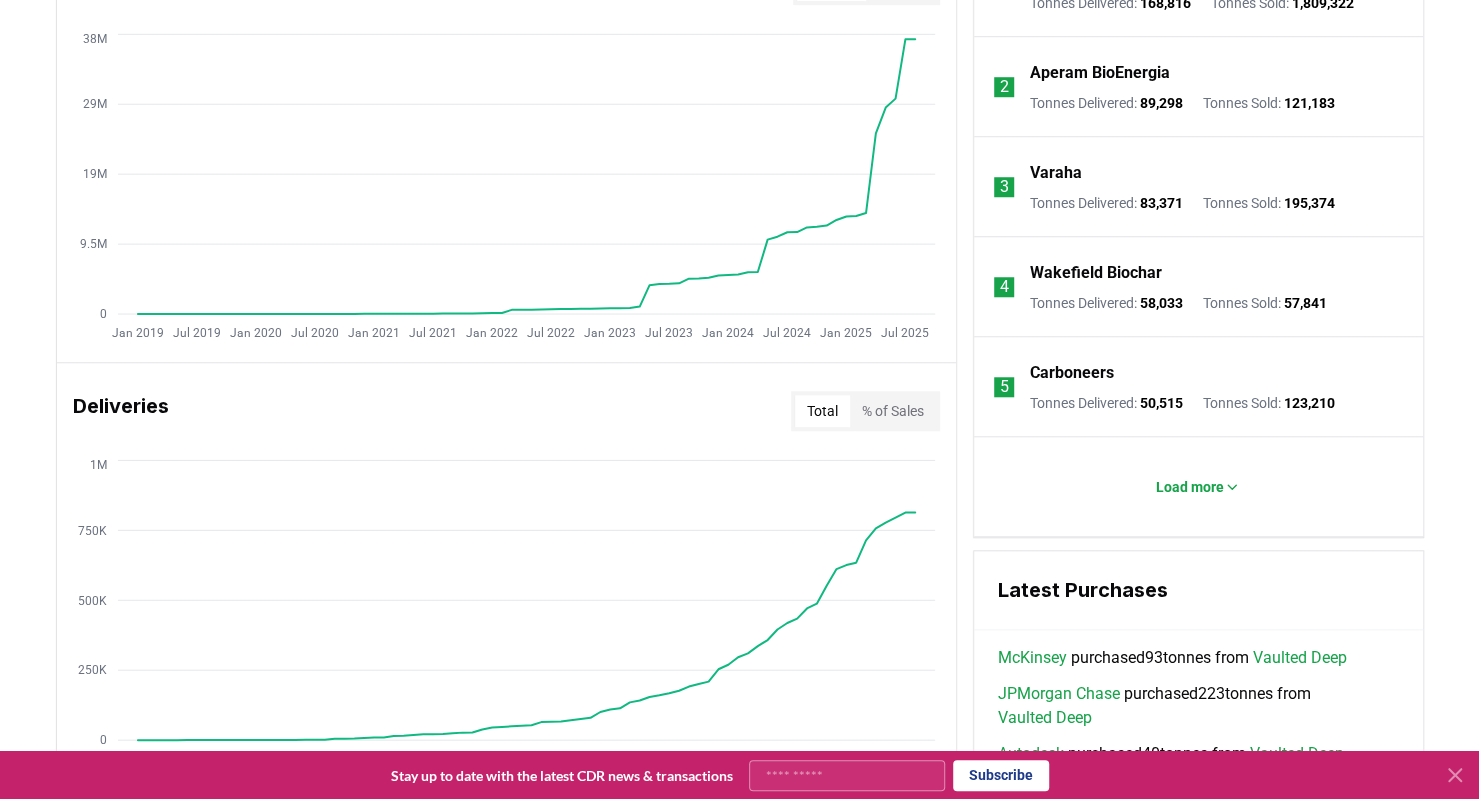 scroll, scrollTop: 880, scrollLeft: 0, axis: vertical 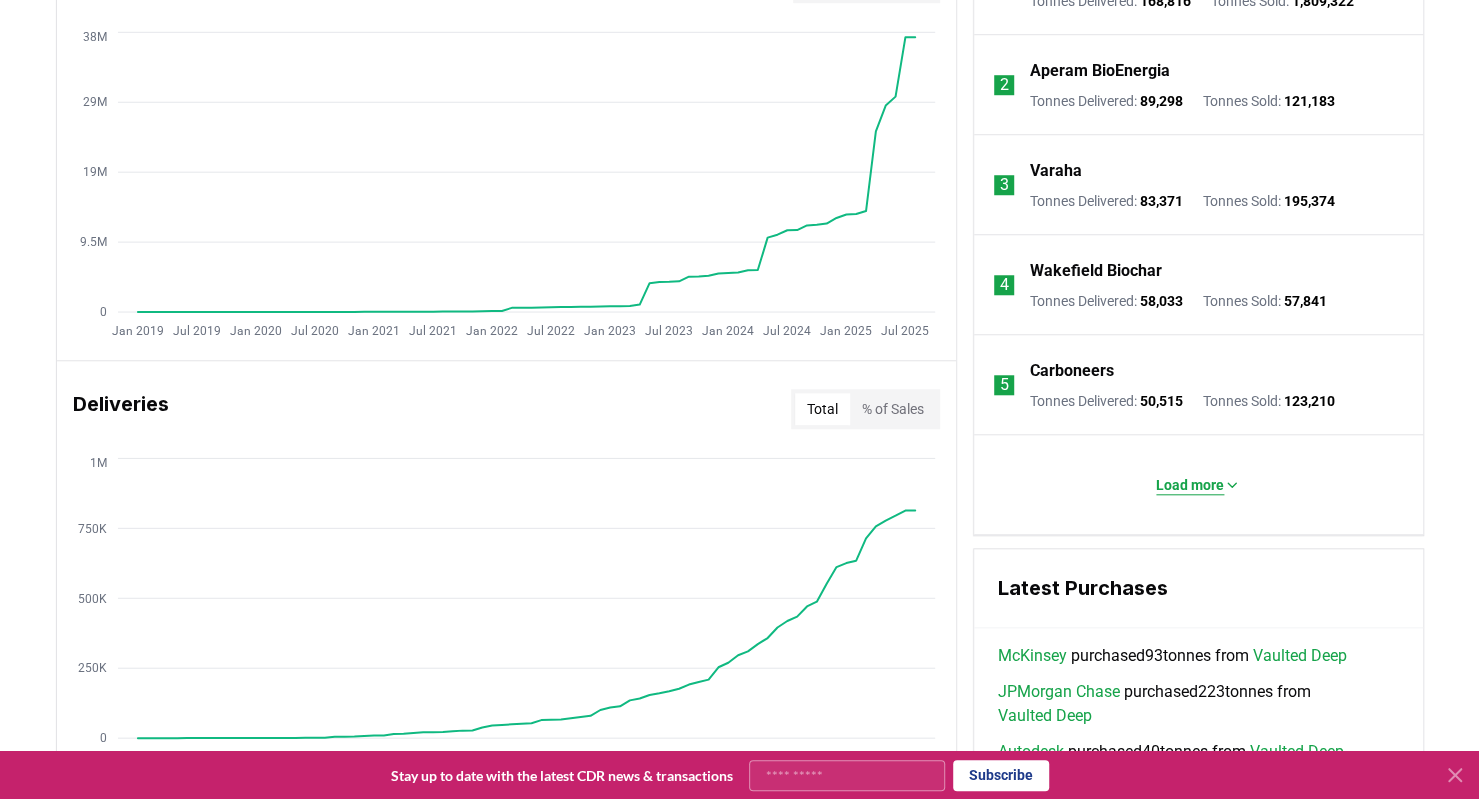 click on "Load more" at bounding box center [1190, 485] 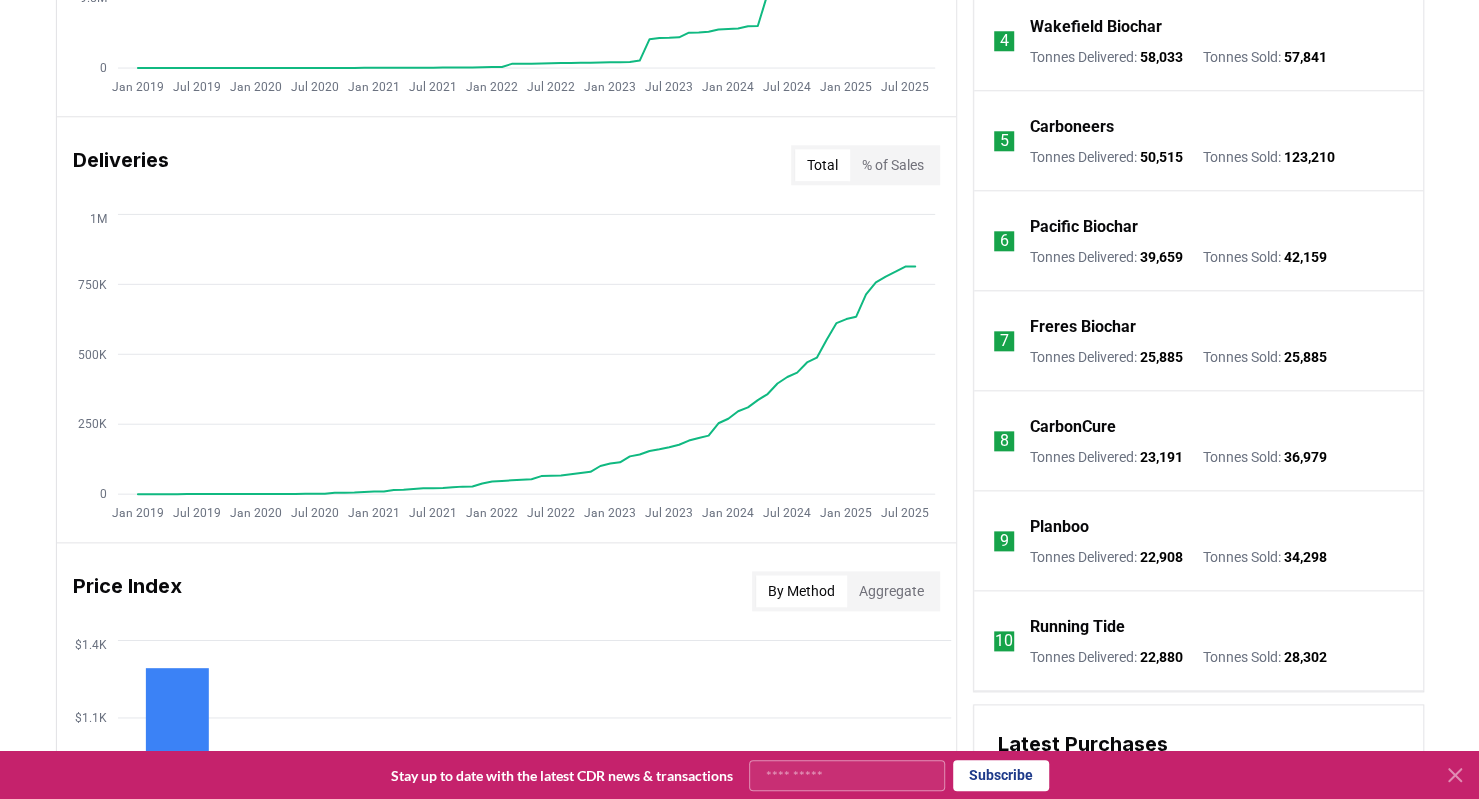 scroll, scrollTop: 1088, scrollLeft: 0, axis: vertical 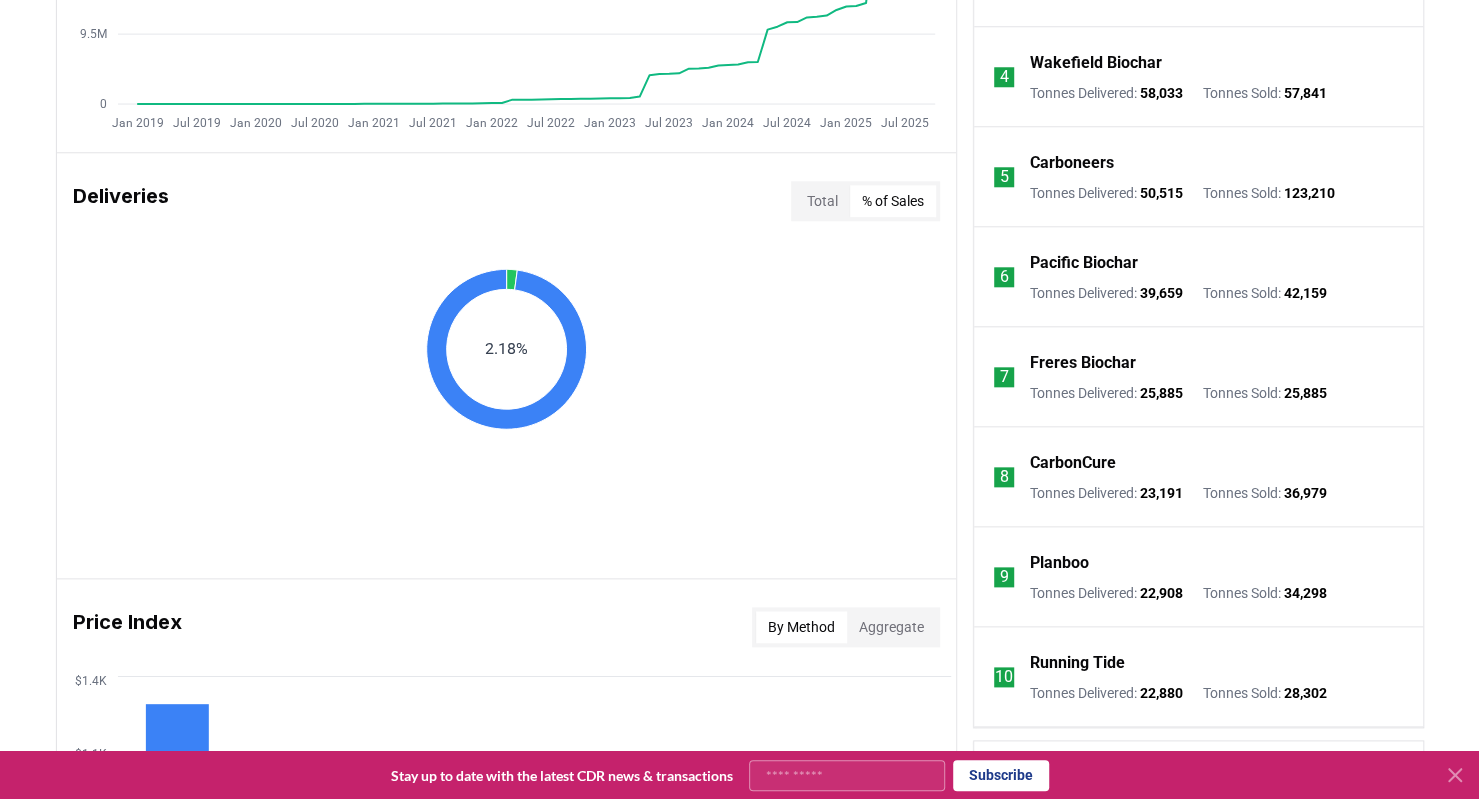 click on "% of Sales" at bounding box center (893, 201) 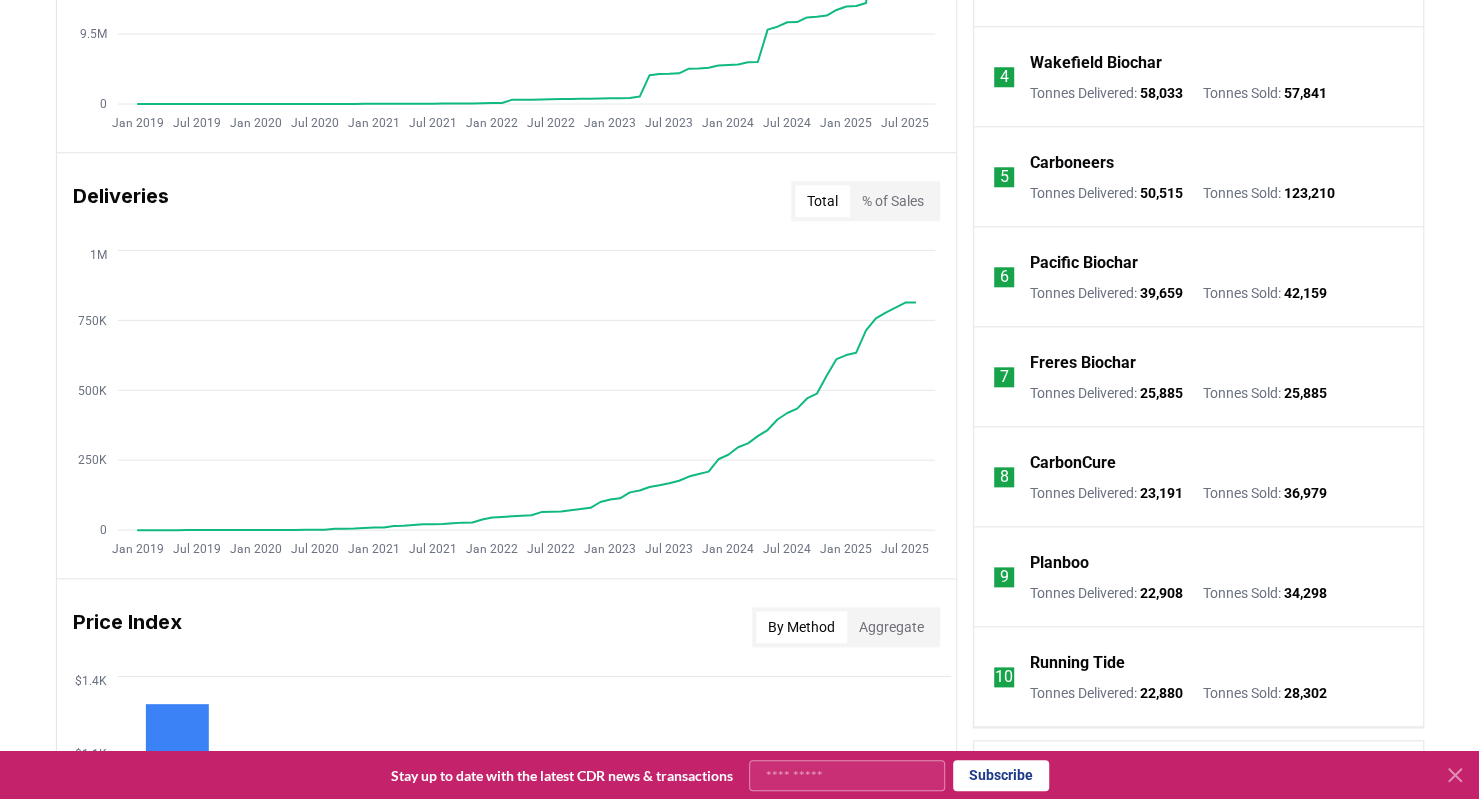 click on "Total" at bounding box center (822, 201) 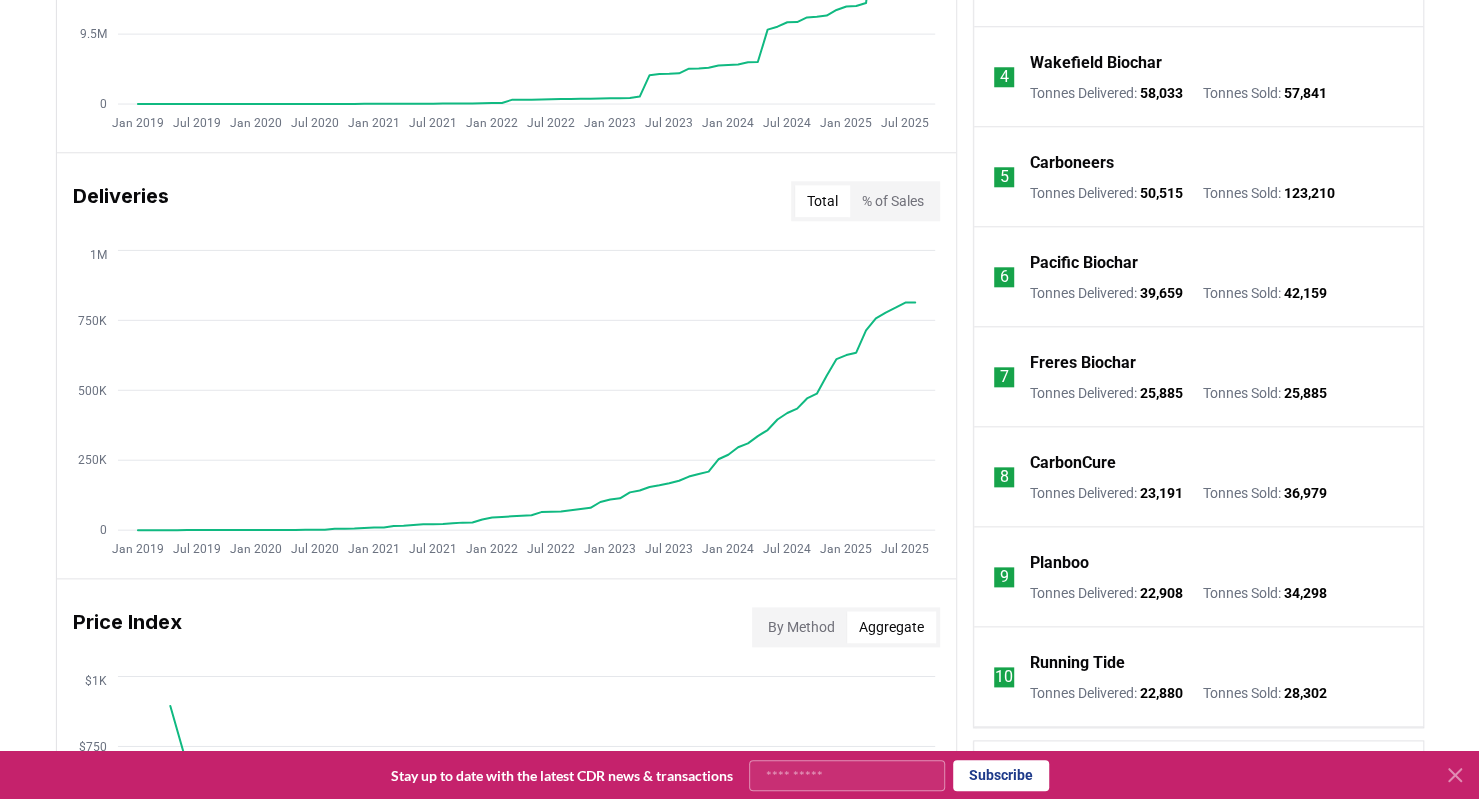 drag, startPoint x: 1489, startPoint y: 359, endPoint x: 881, endPoint y: 627, distance: 664.4456 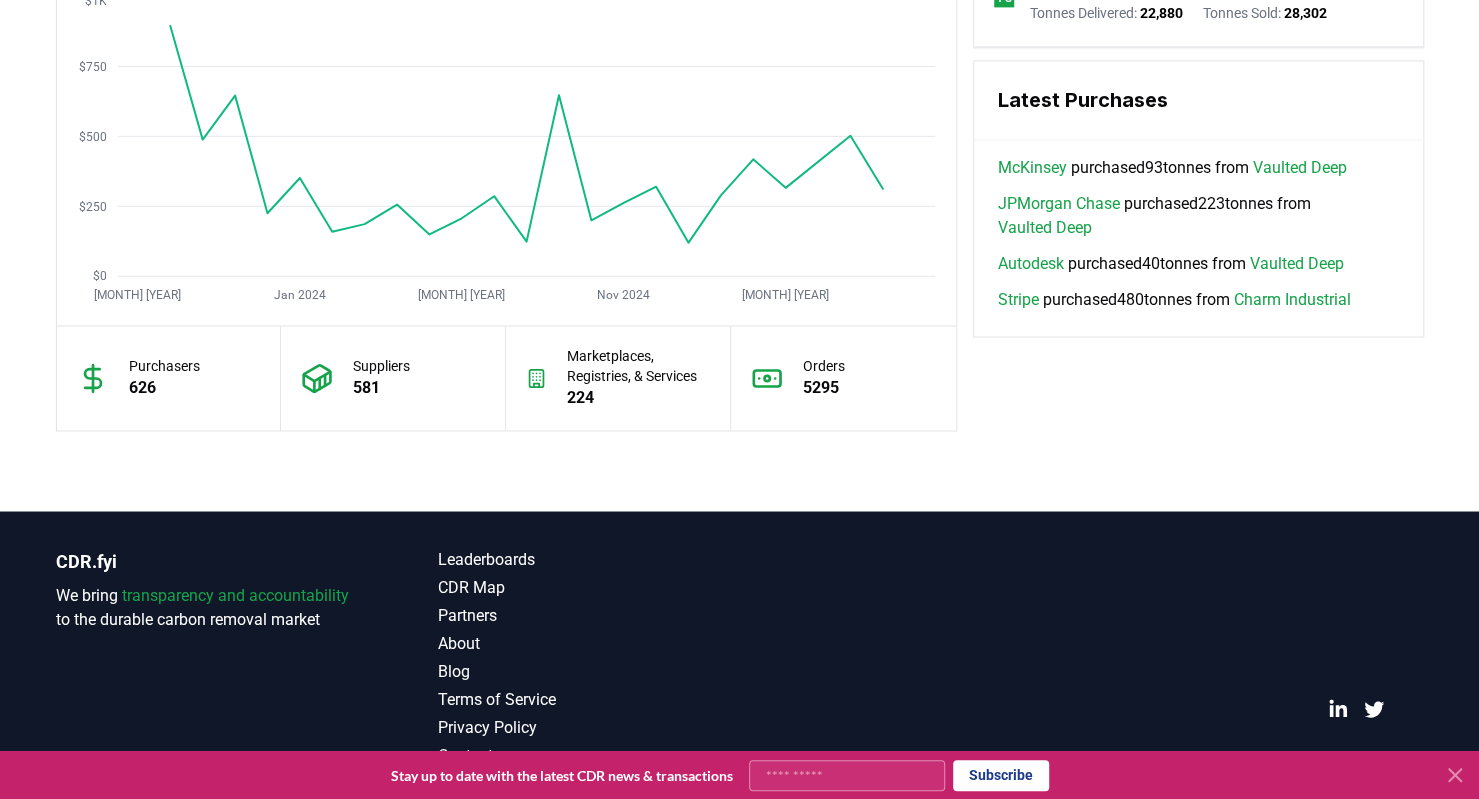 scroll, scrollTop: 1069, scrollLeft: 0, axis: vertical 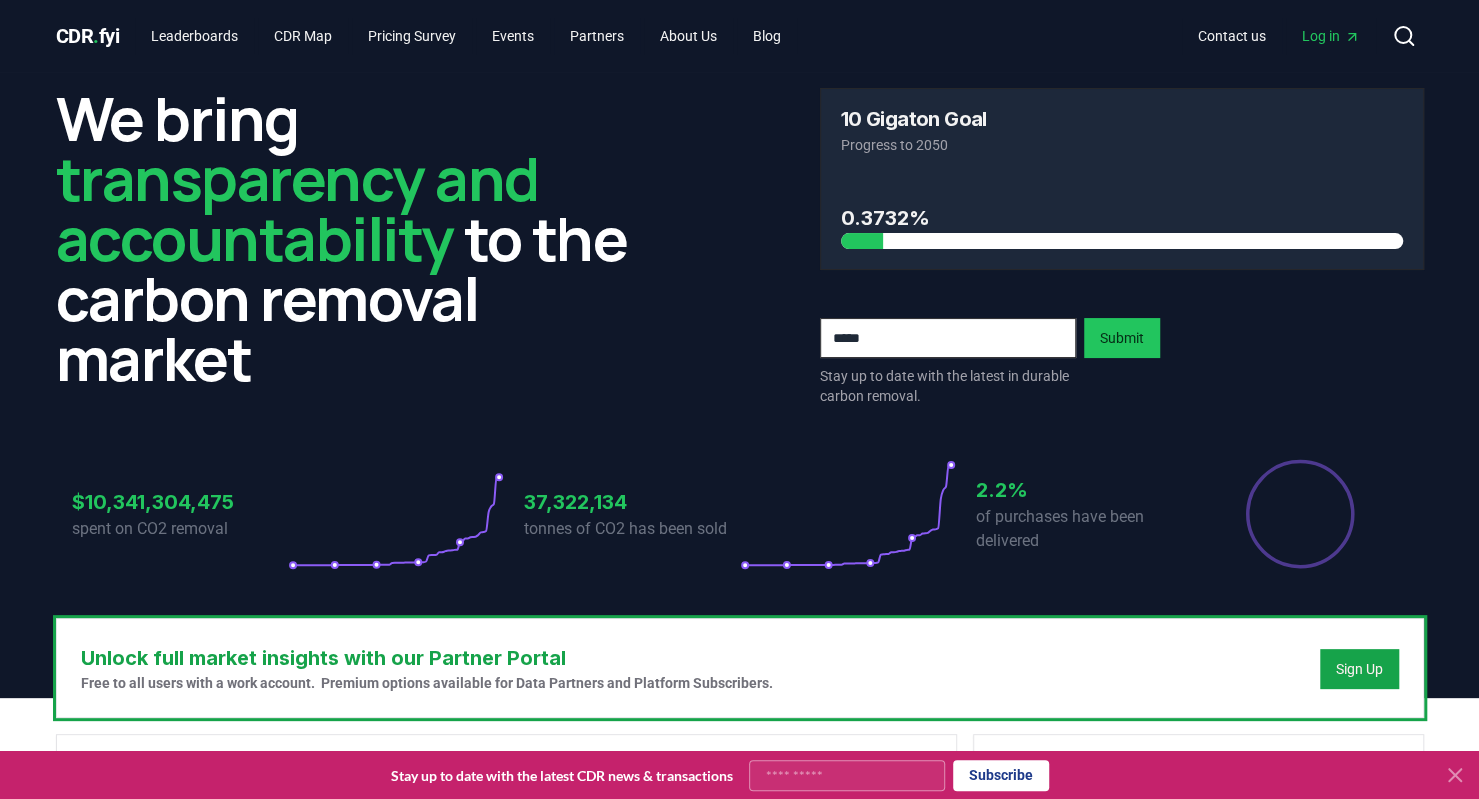 drag, startPoint x: 1486, startPoint y: 223, endPoint x: 1013, endPoint y: 667, distance: 648.7411 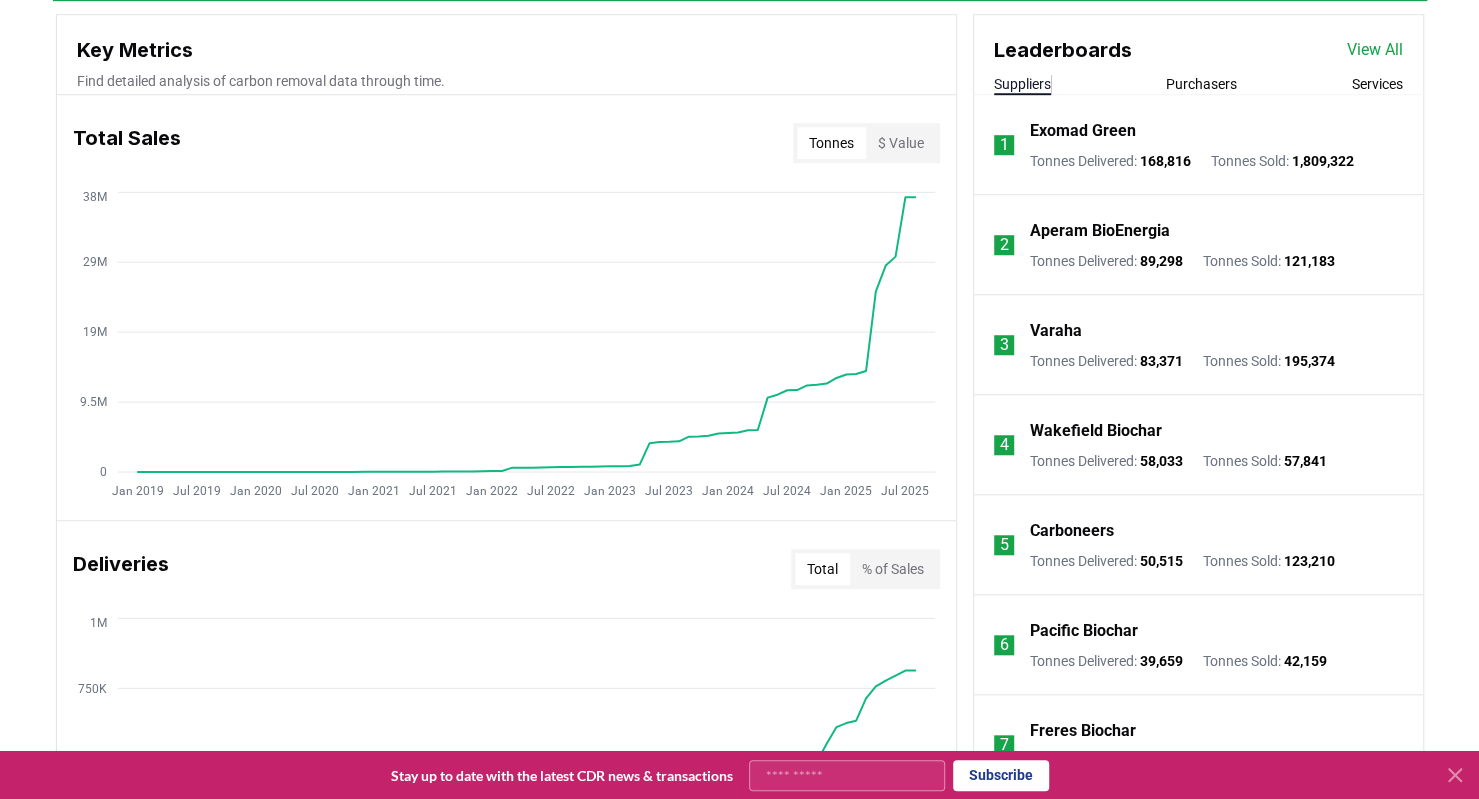scroll, scrollTop: 680, scrollLeft: 0, axis: vertical 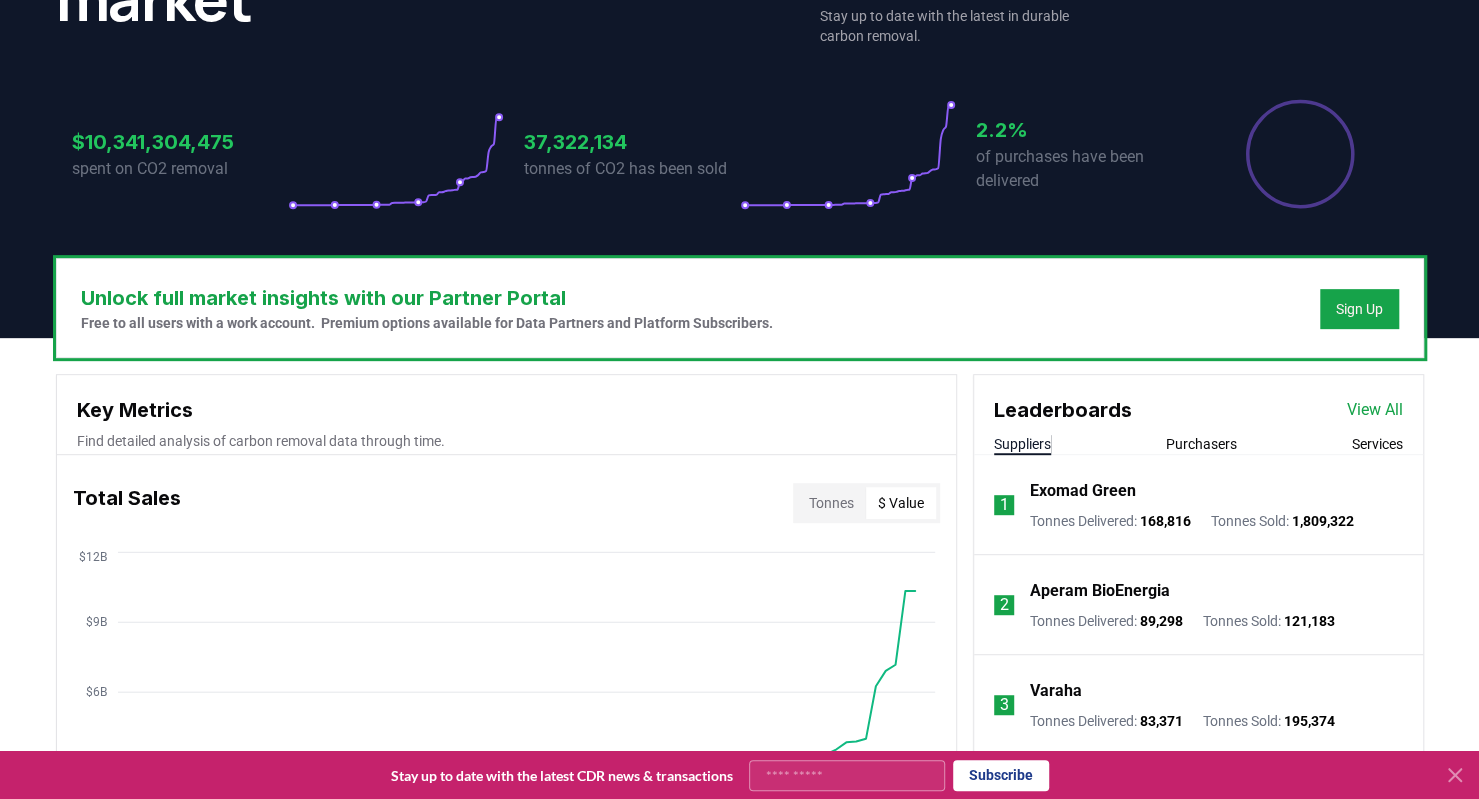 click on "$ Value" at bounding box center [901, 503] 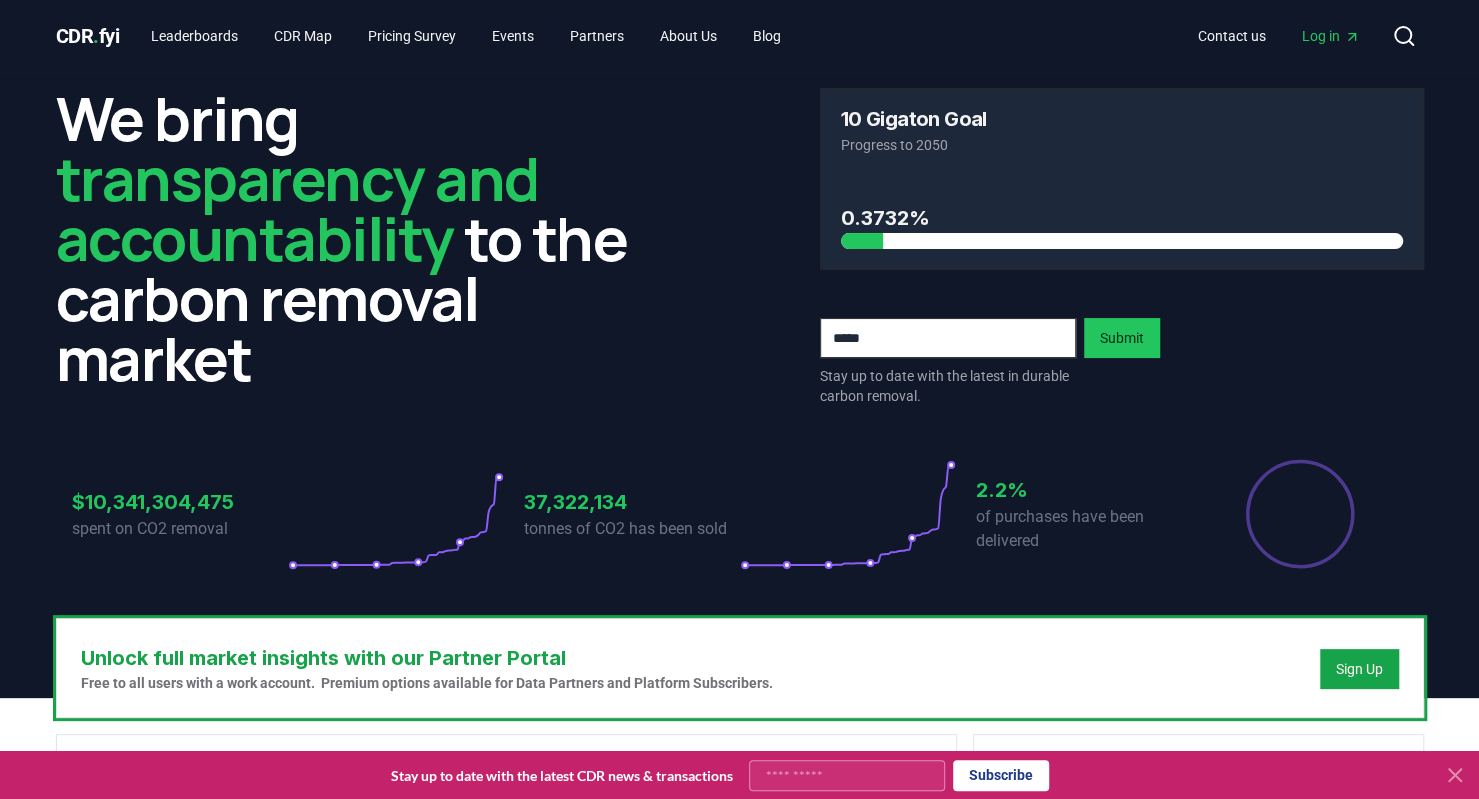 scroll, scrollTop: 699, scrollLeft: 0, axis: vertical 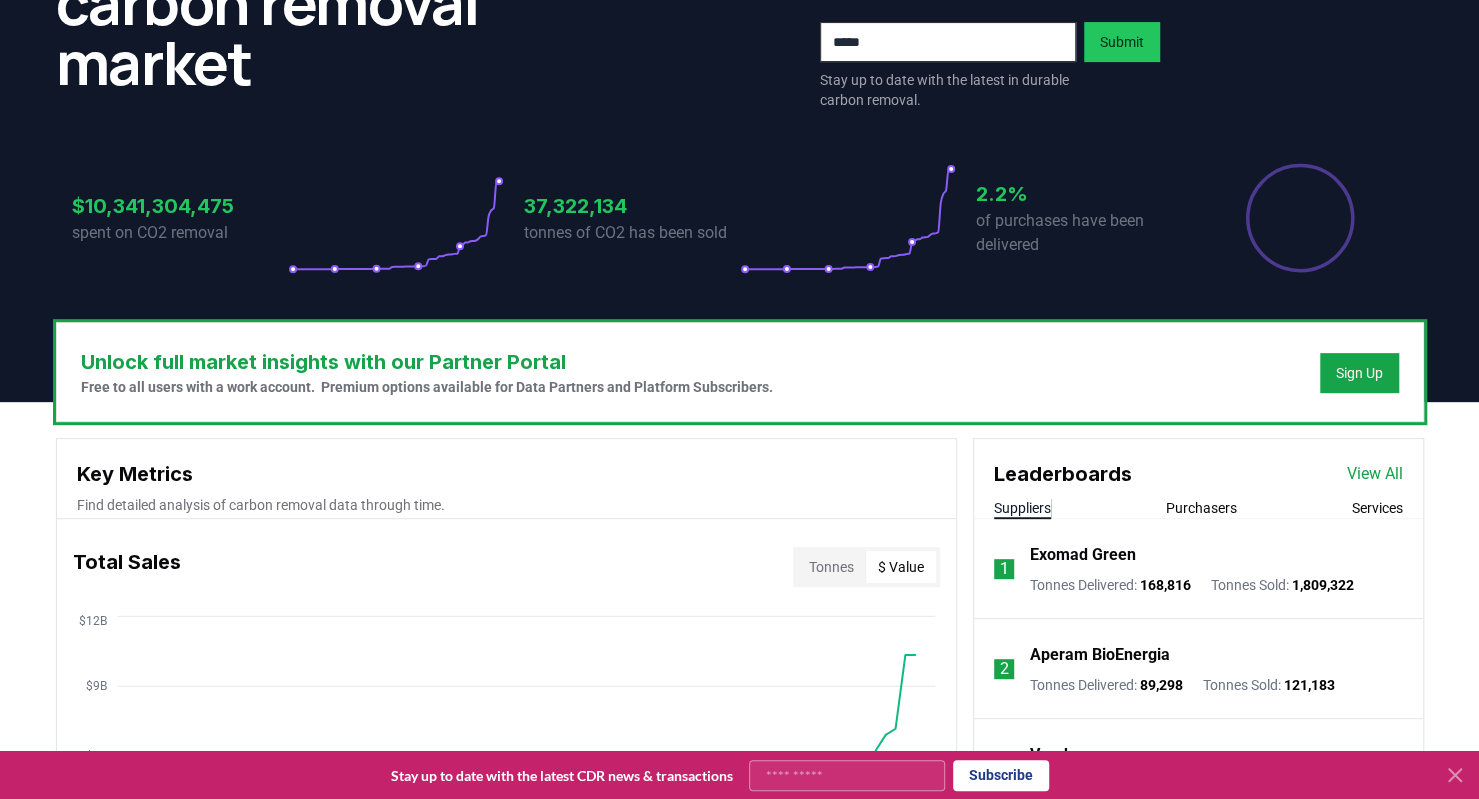 drag, startPoint x: 1435, startPoint y: 265, endPoint x: 1440, endPoint y: 338, distance: 73.171036 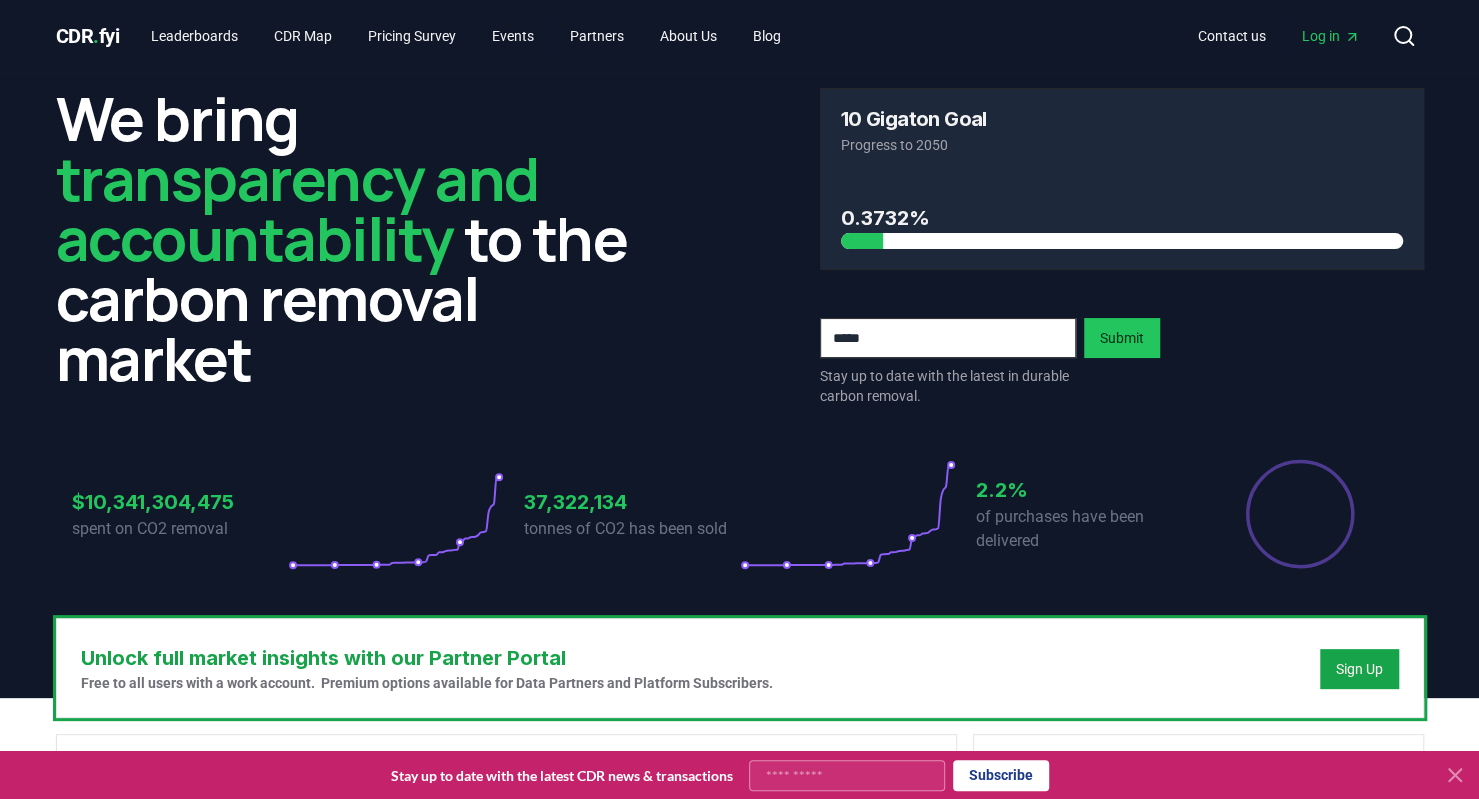 click on "CDR . fyi" at bounding box center (88, 36) 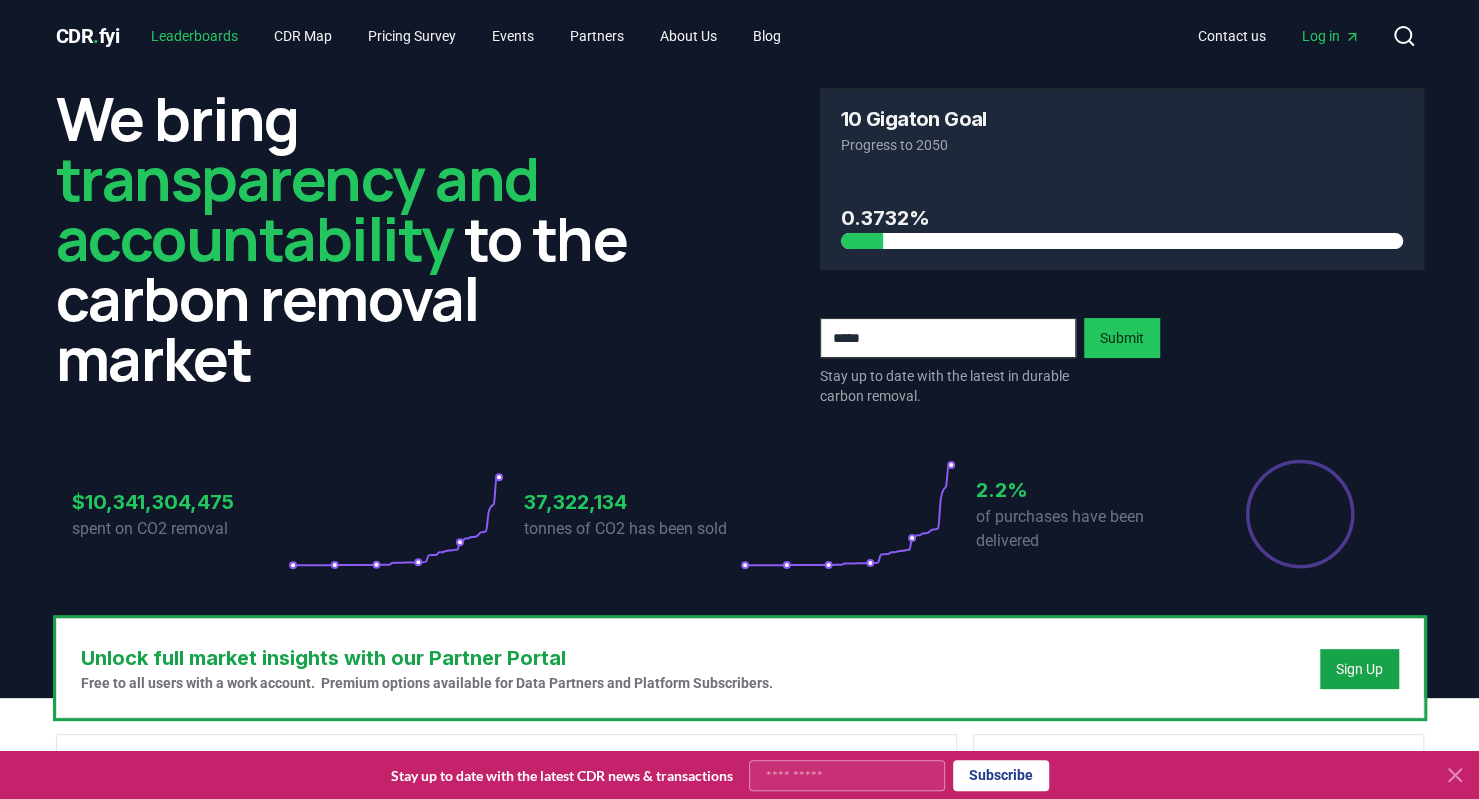 click on "Leaderboards" at bounding box center (194, 36) 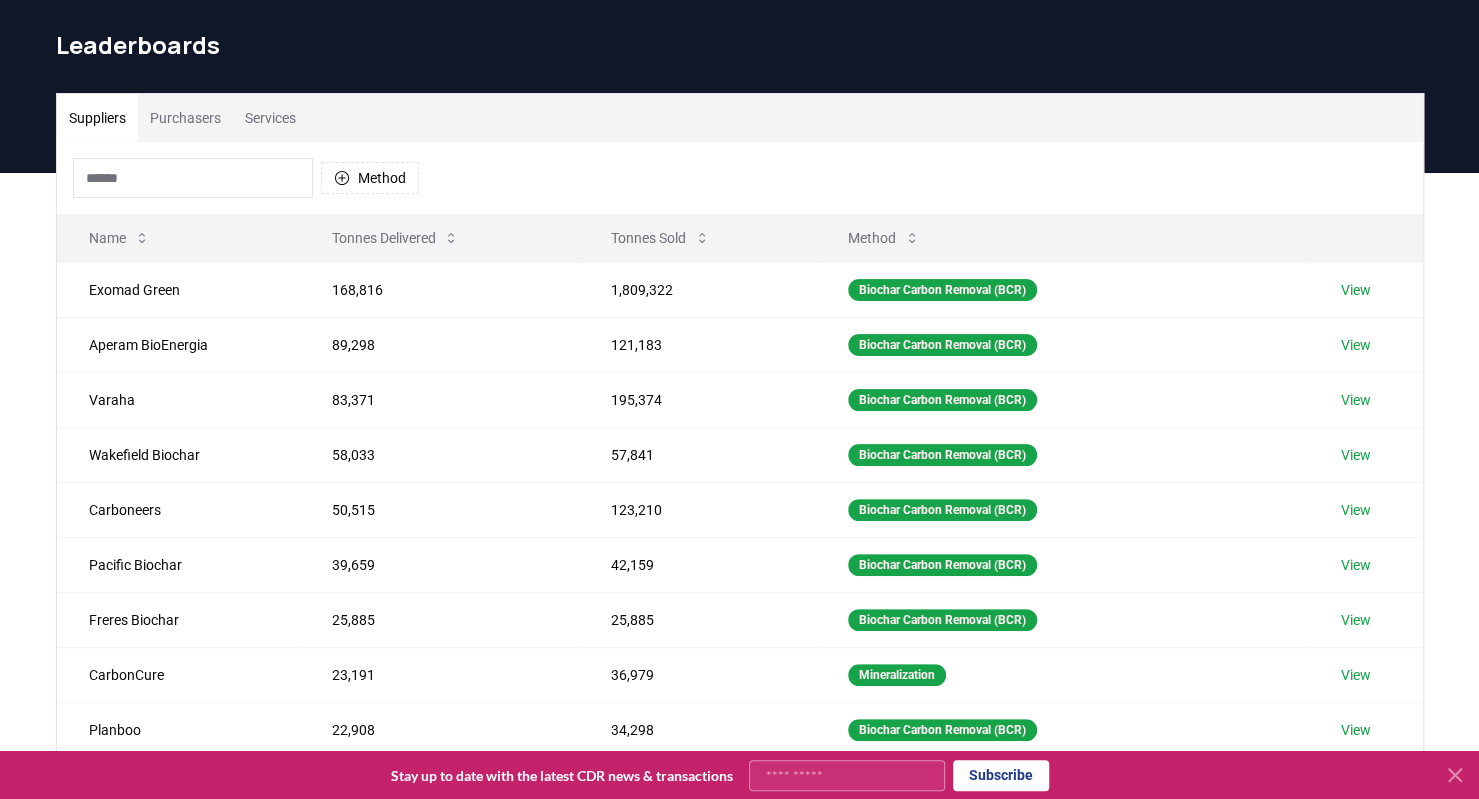 scroll, scrollTop: 0, scrollLeft: 0, axis: both 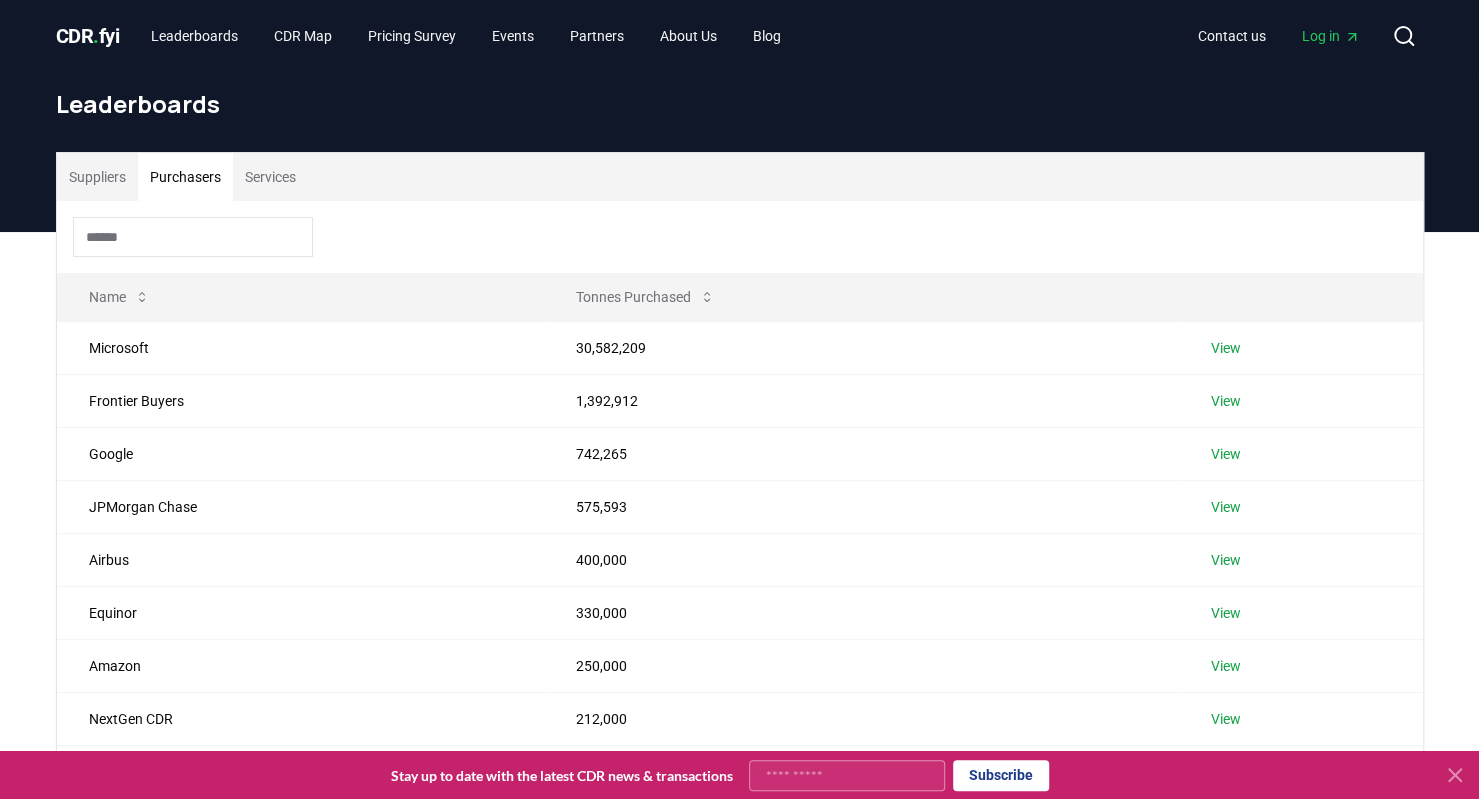 click on "Purchasers" at bounding box center (185, 177) 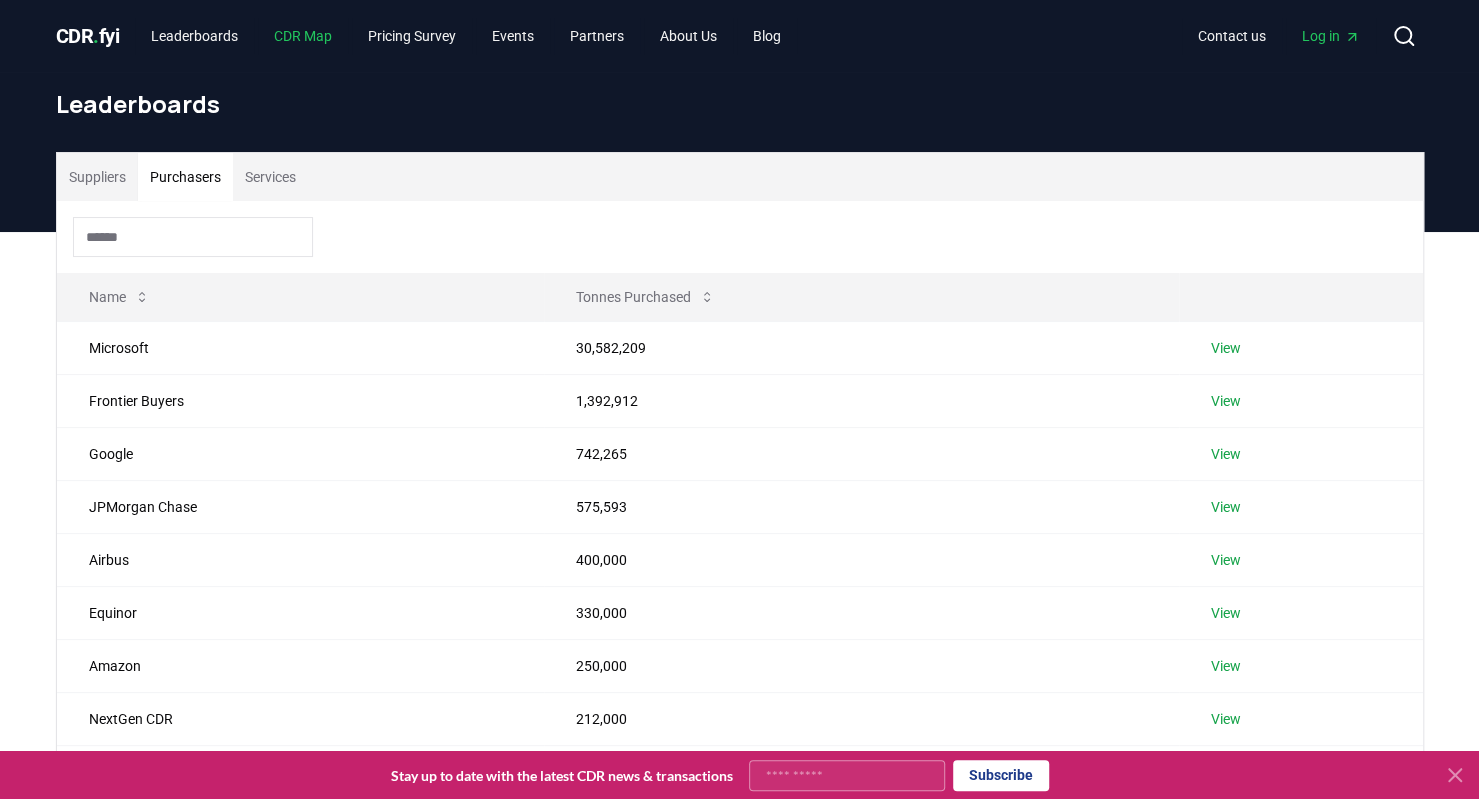 click on "CDR Map" at bounding box center (303, 36) 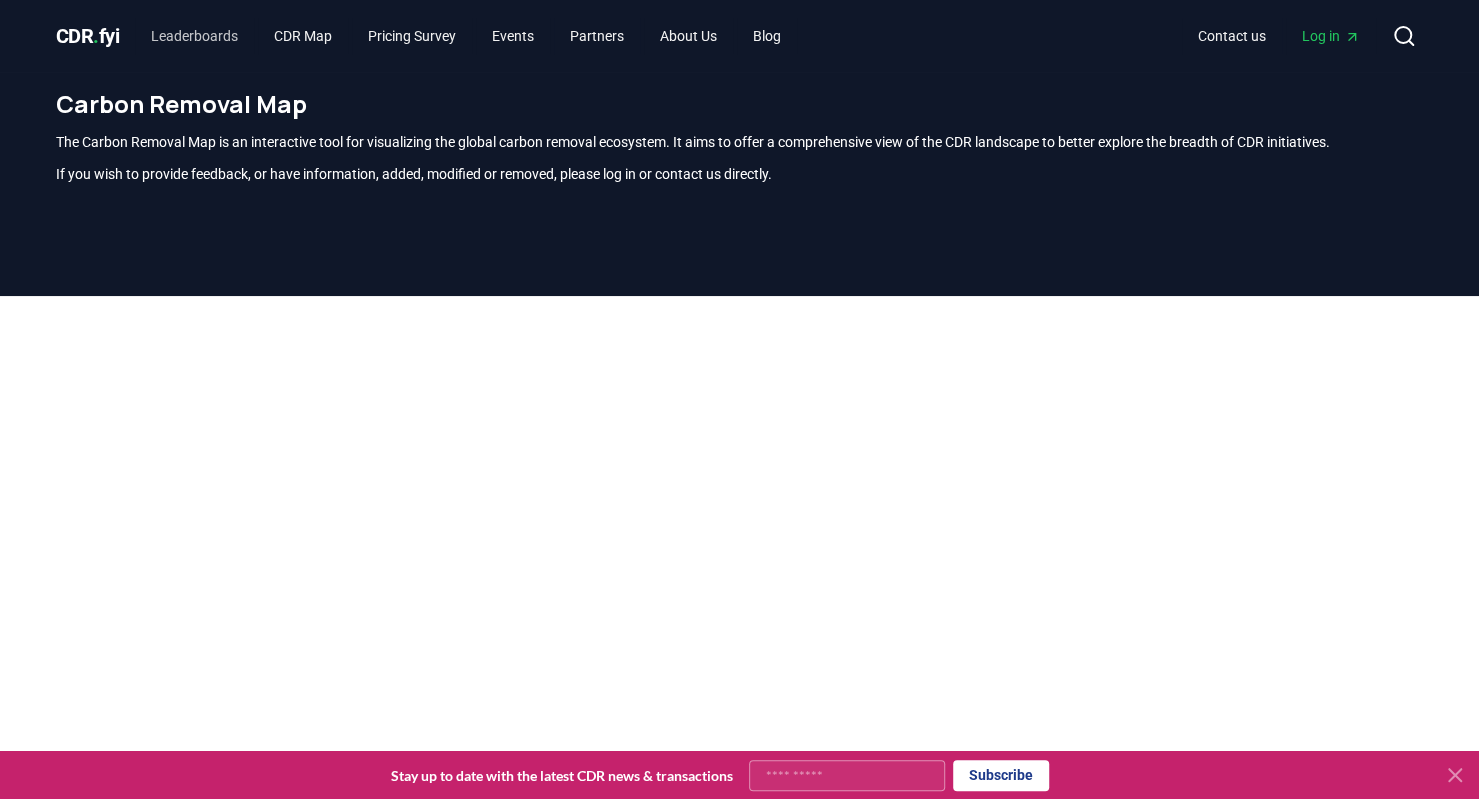 scroll, scrollTop: 588, scrollLeft: 0, axis: vertical 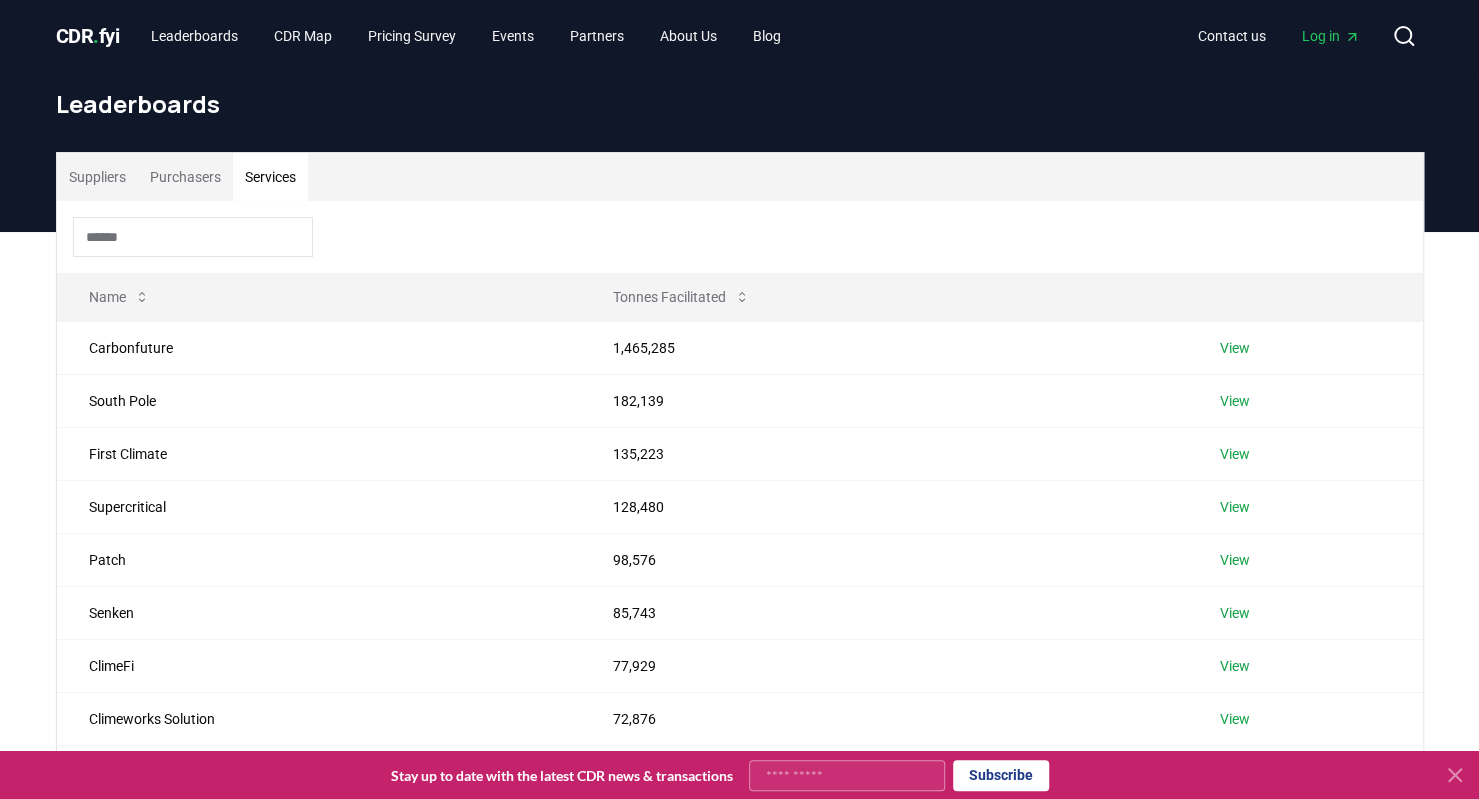 click on "Services" at bounding box center [270, 177] 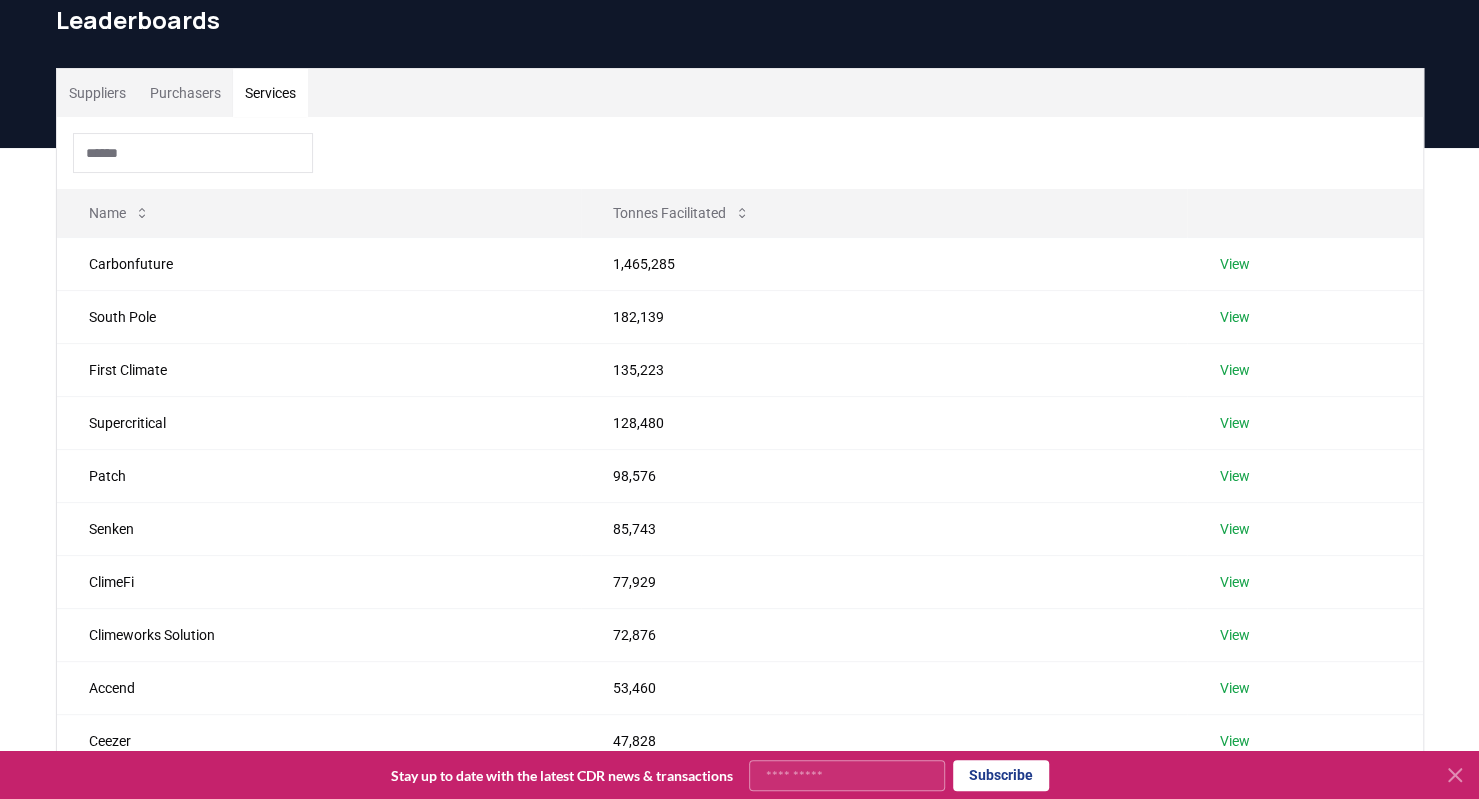 scroll, scrollTop: 80, scrollLeft: 0, axis: vertical 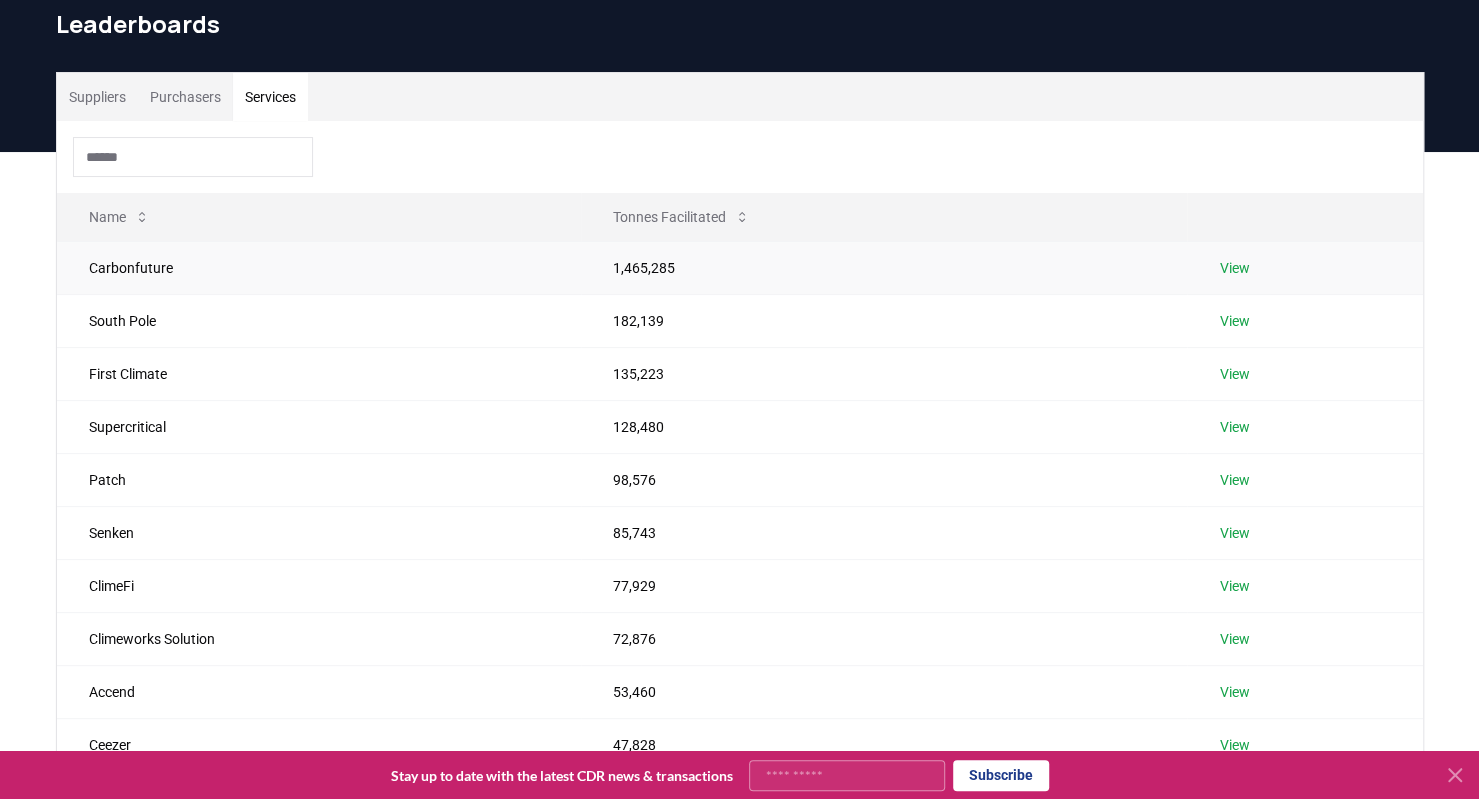 click on "View" at bounding box center [1234, 268] 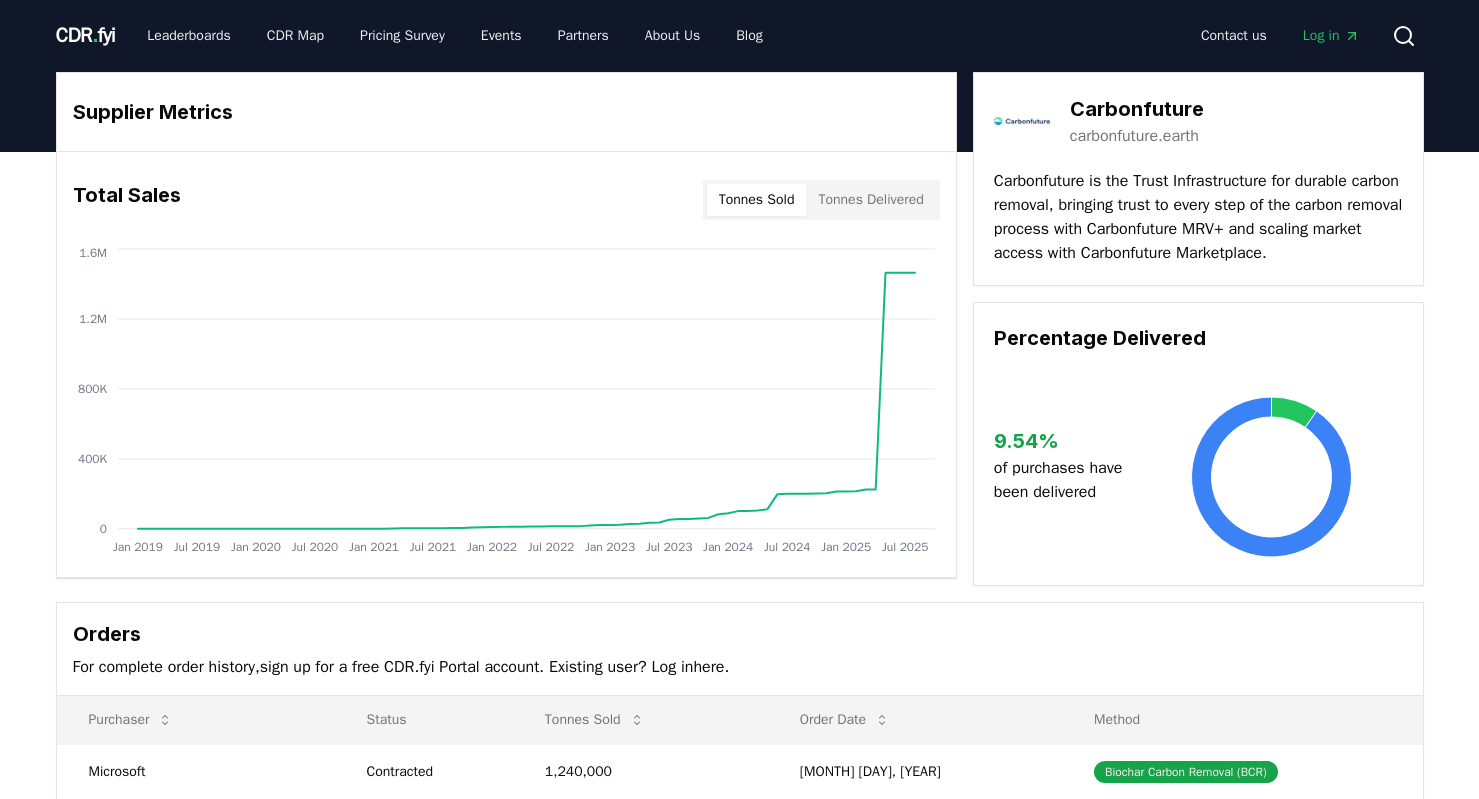 scroll, scrollTop: 0, scrollLeft: 0, axis: both 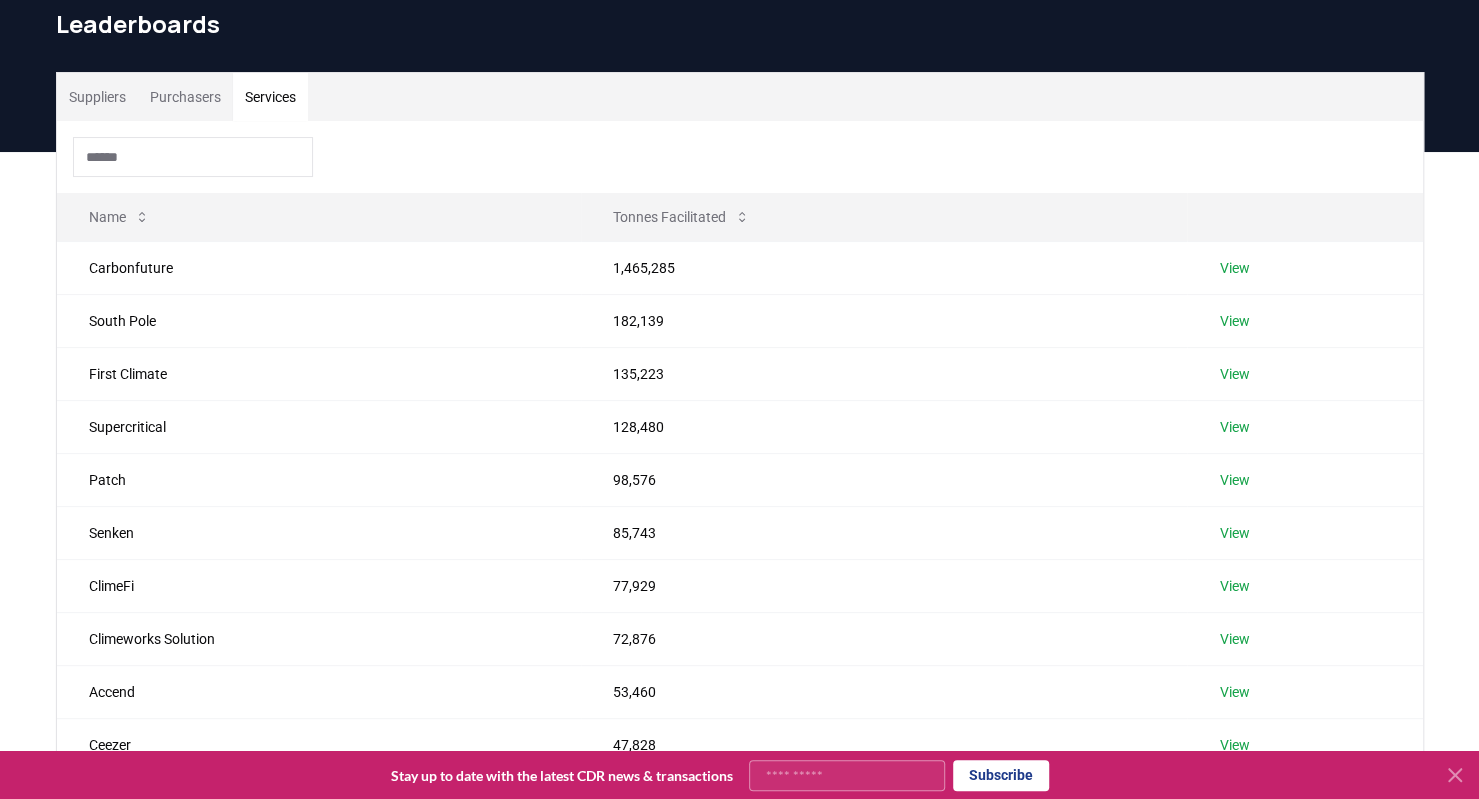 click on "Services" at bounding box center (270, 97) 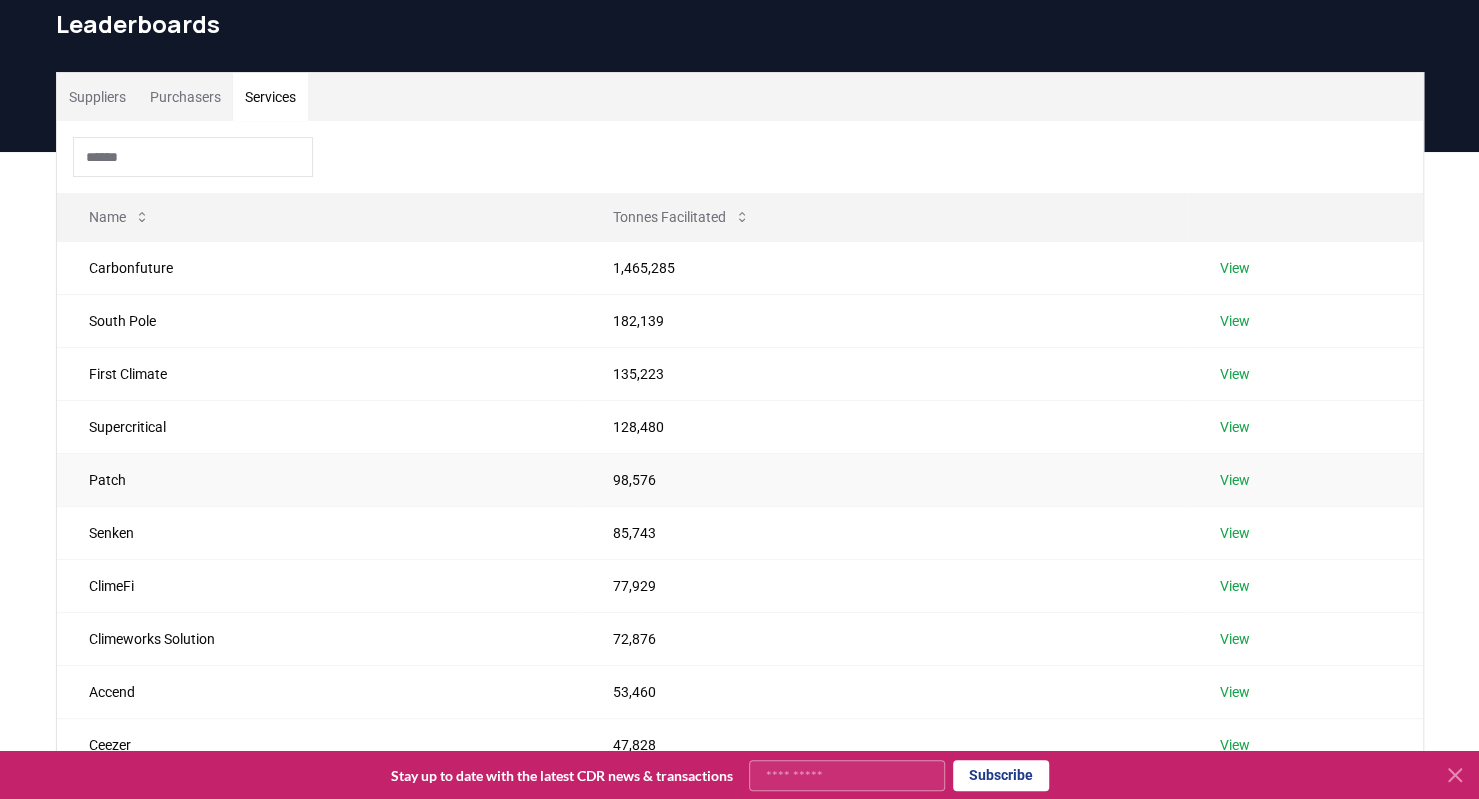 click on "View" at bounding box center [1234, 480] 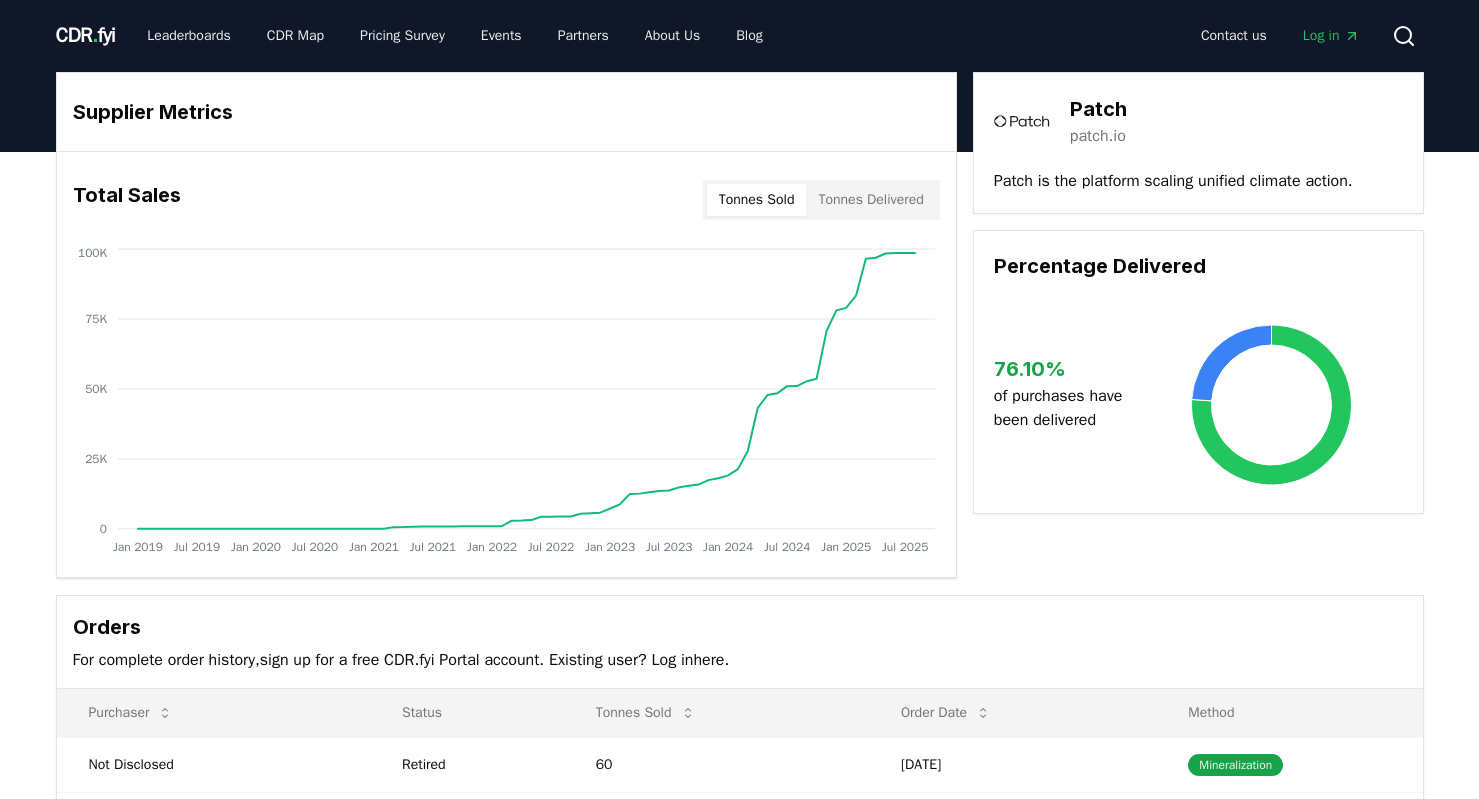 scroll, scrollTop: 0, scrollLeft: 0, axis: both 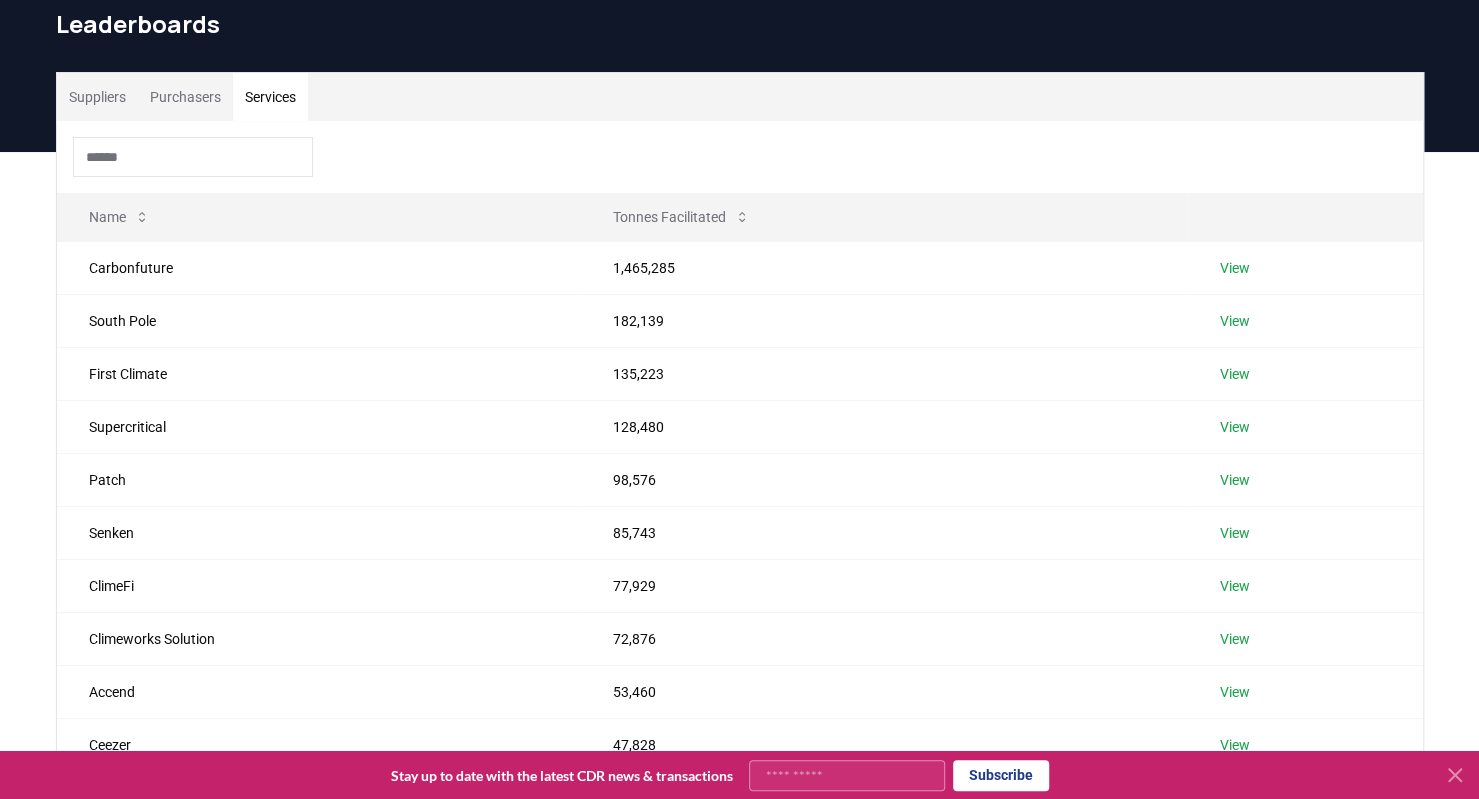 click on "Services" at bounding box center (270, 97) 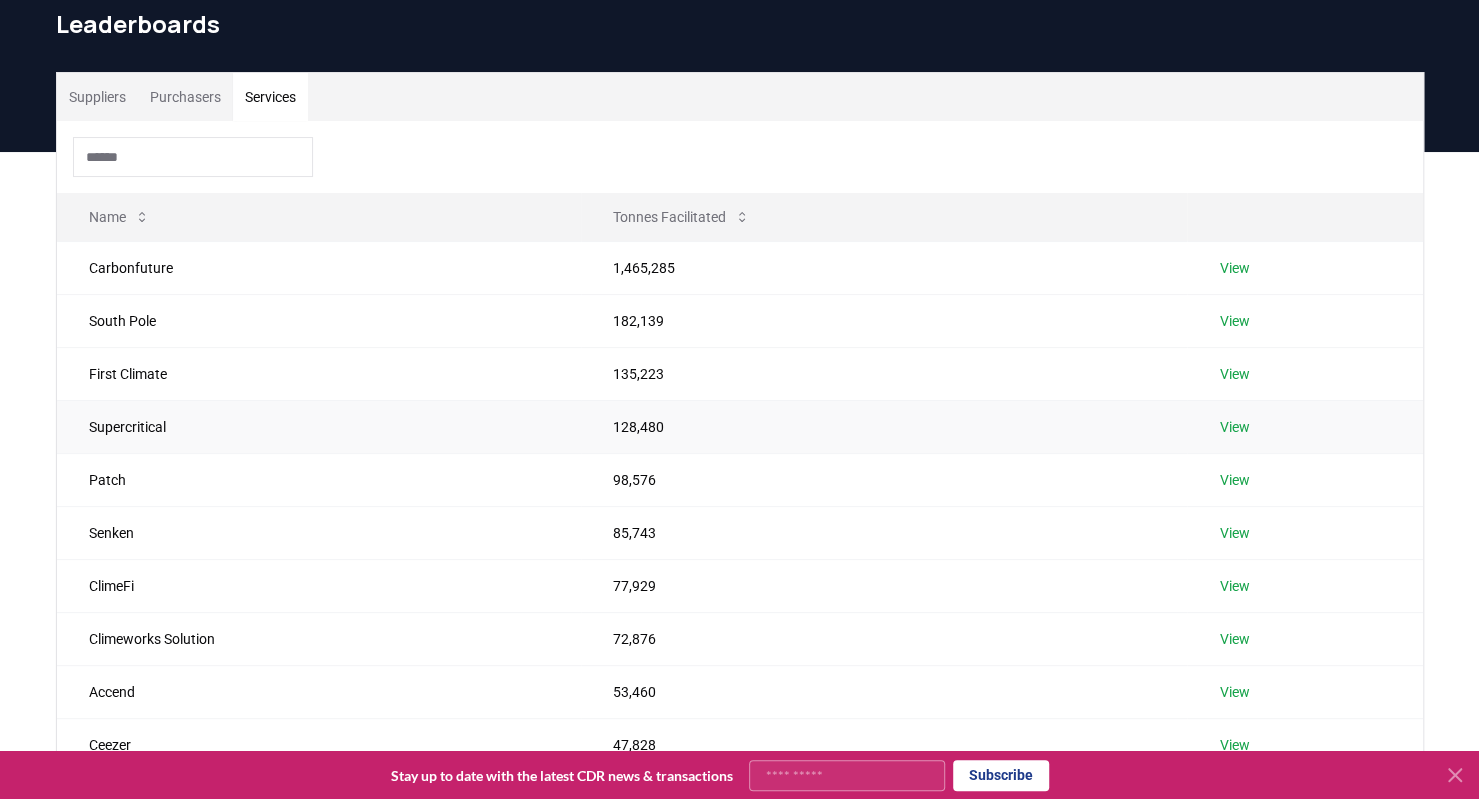 click on "Supercritical" at bounding box center [319, 426] 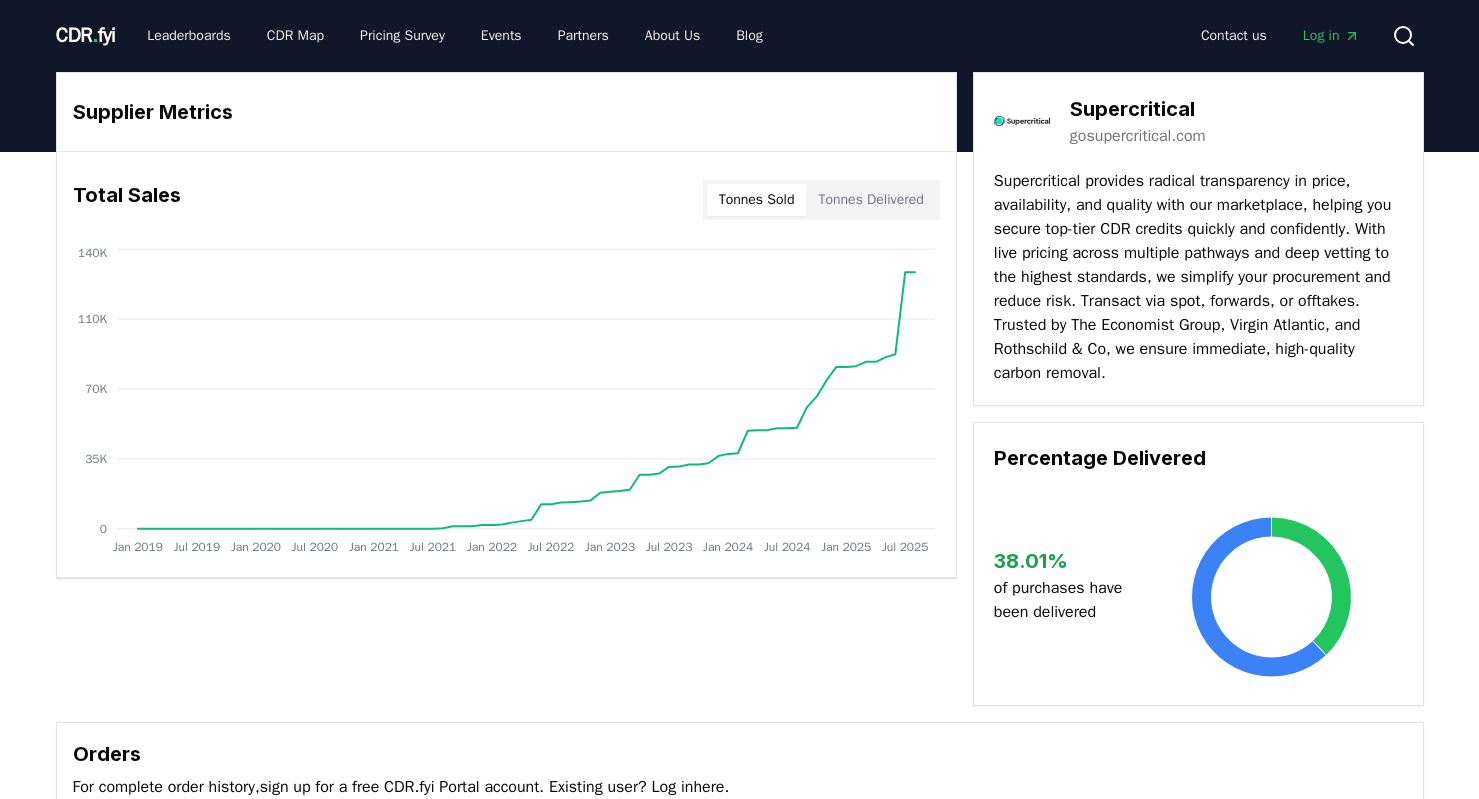 scroll, scrollTop: 0, scrollLeft: 0, axis: both 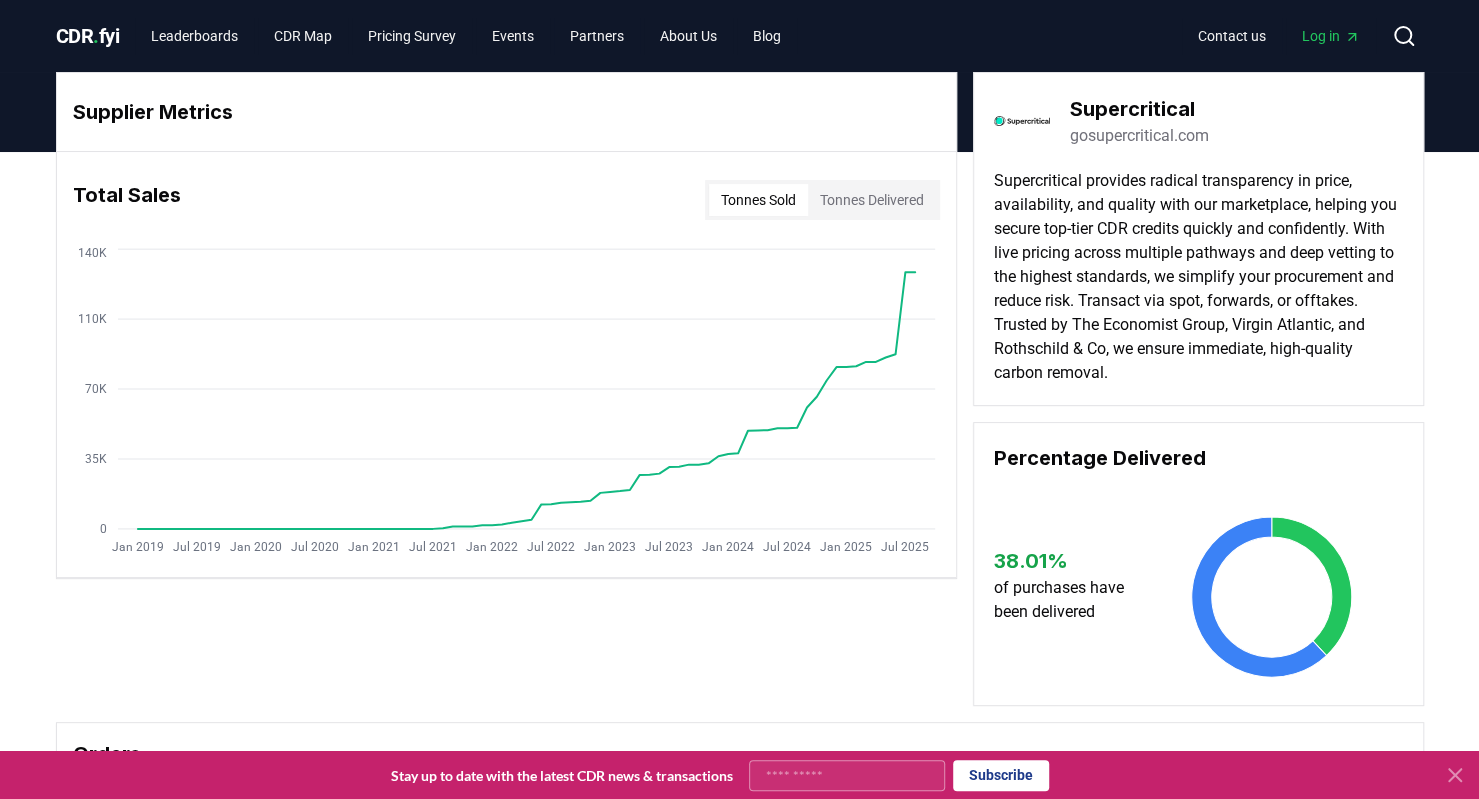 drag, startPoint x: 0, startPoint y: 0, endPoint x: 1492, endPoint y: 407, distance: 1546.5164 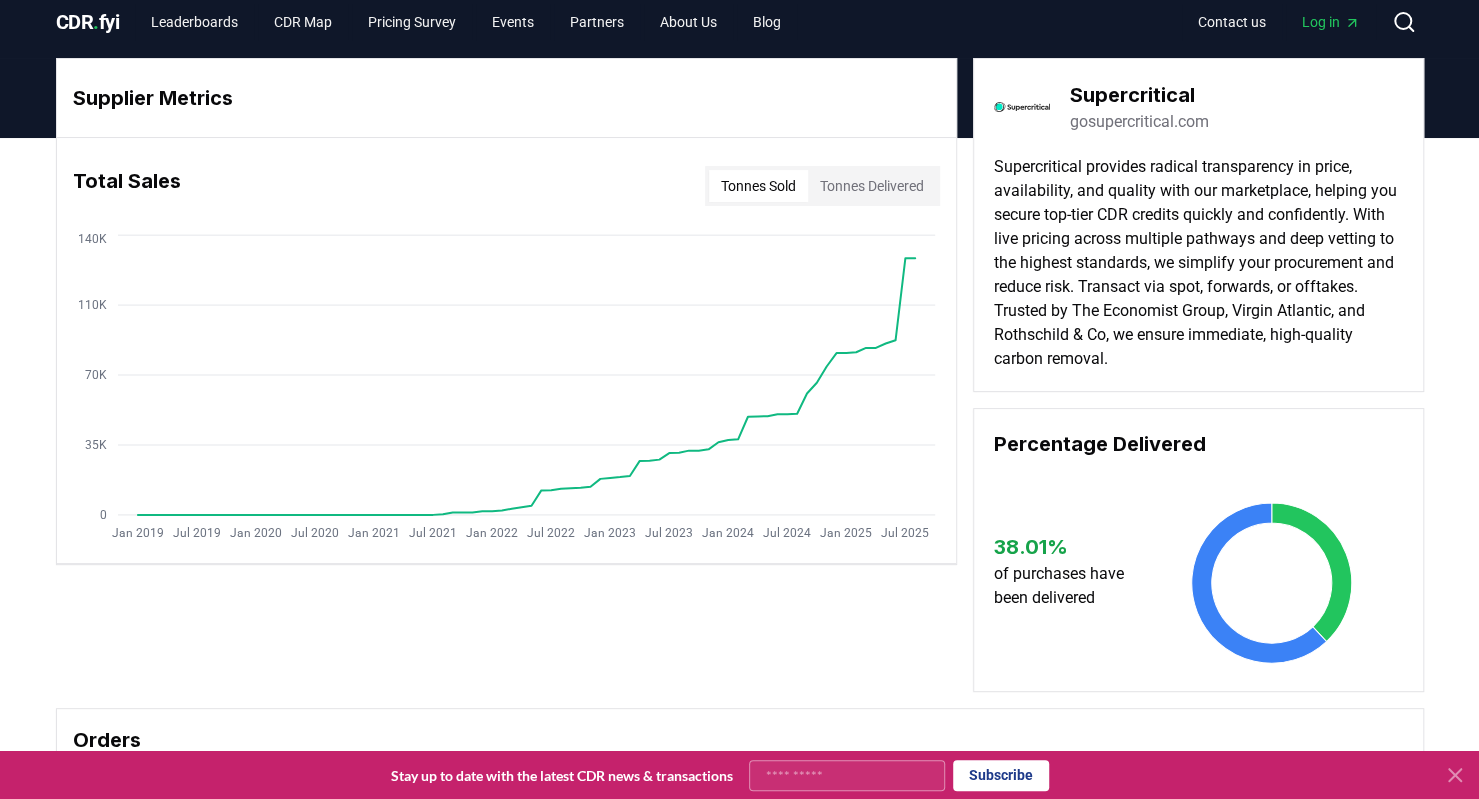 scroll, scrollTop: 0, scrollLeft: 0, axis: both 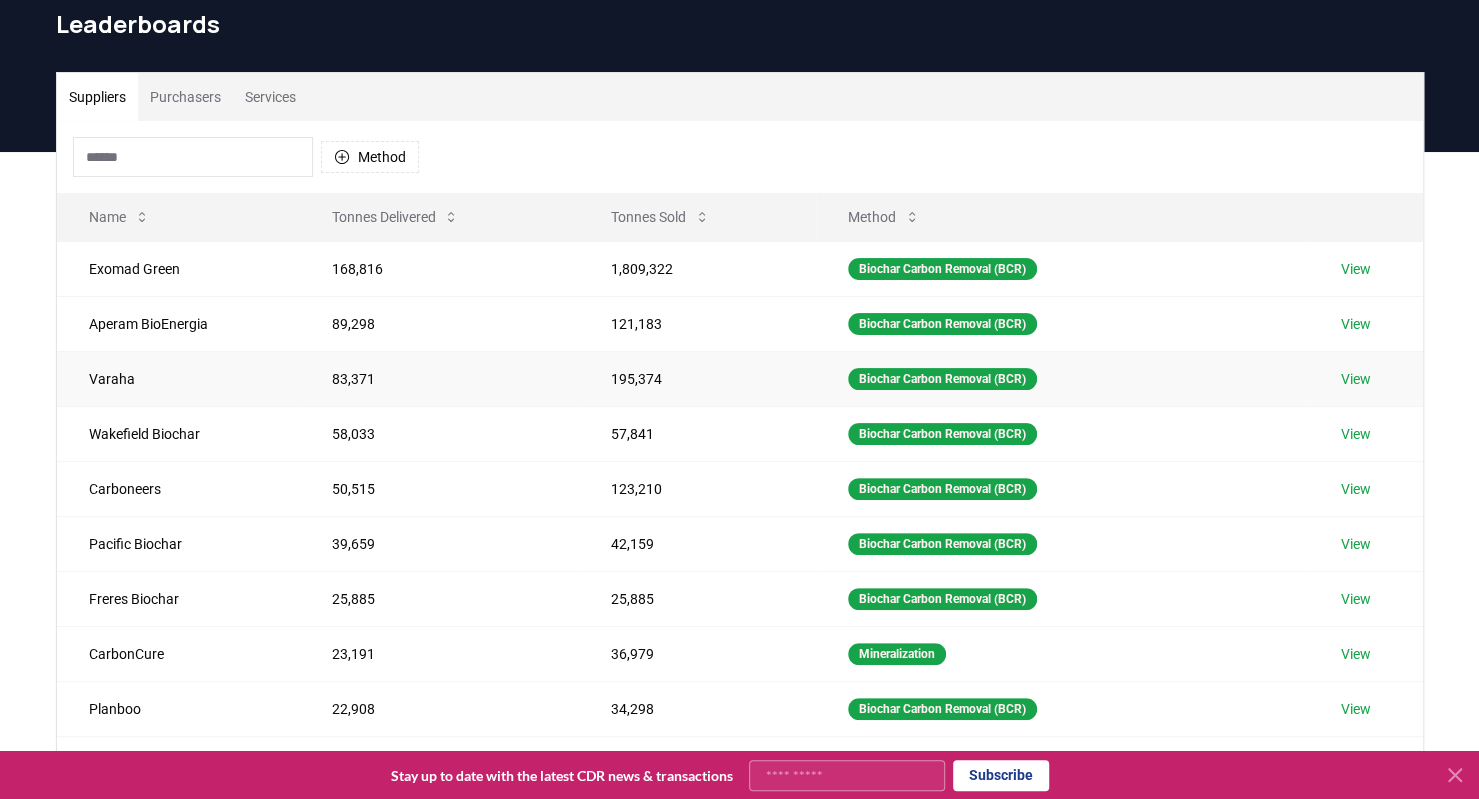 click on "View" at bounding box center (1356, 379) 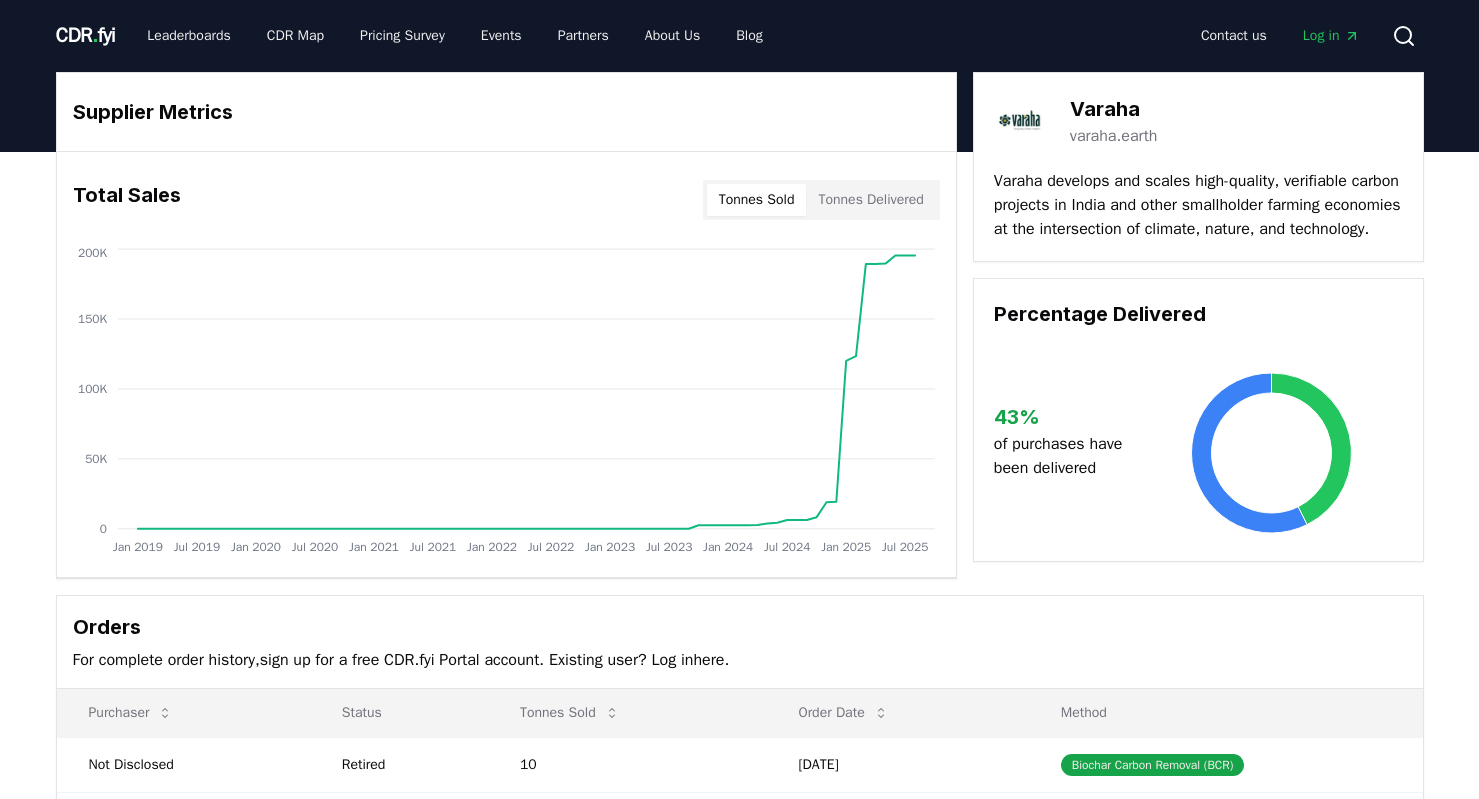 scroll, scrollTop: 0, scrollLeft: 0, axis: both 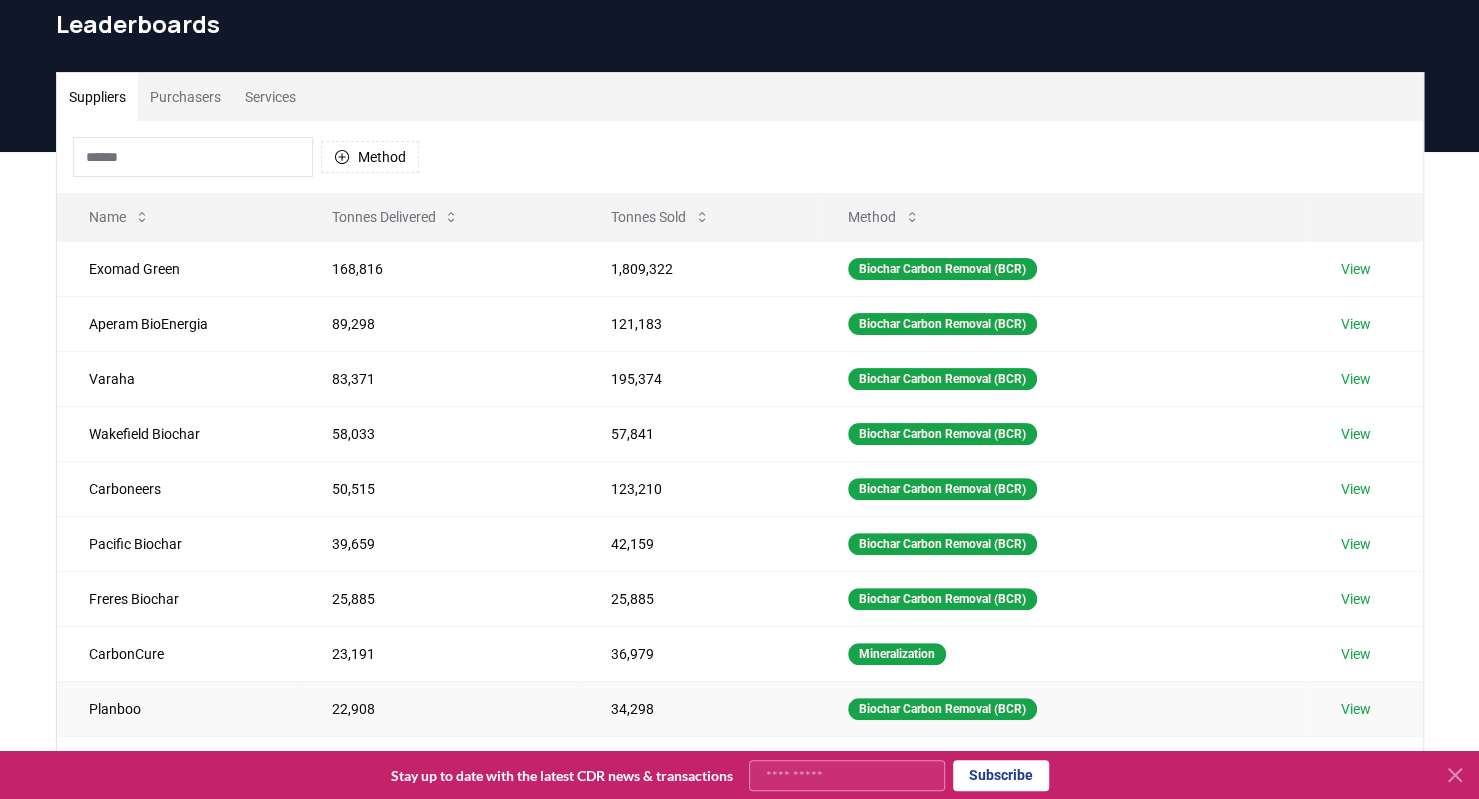 click on "View" at bounding box center (1356, 709) 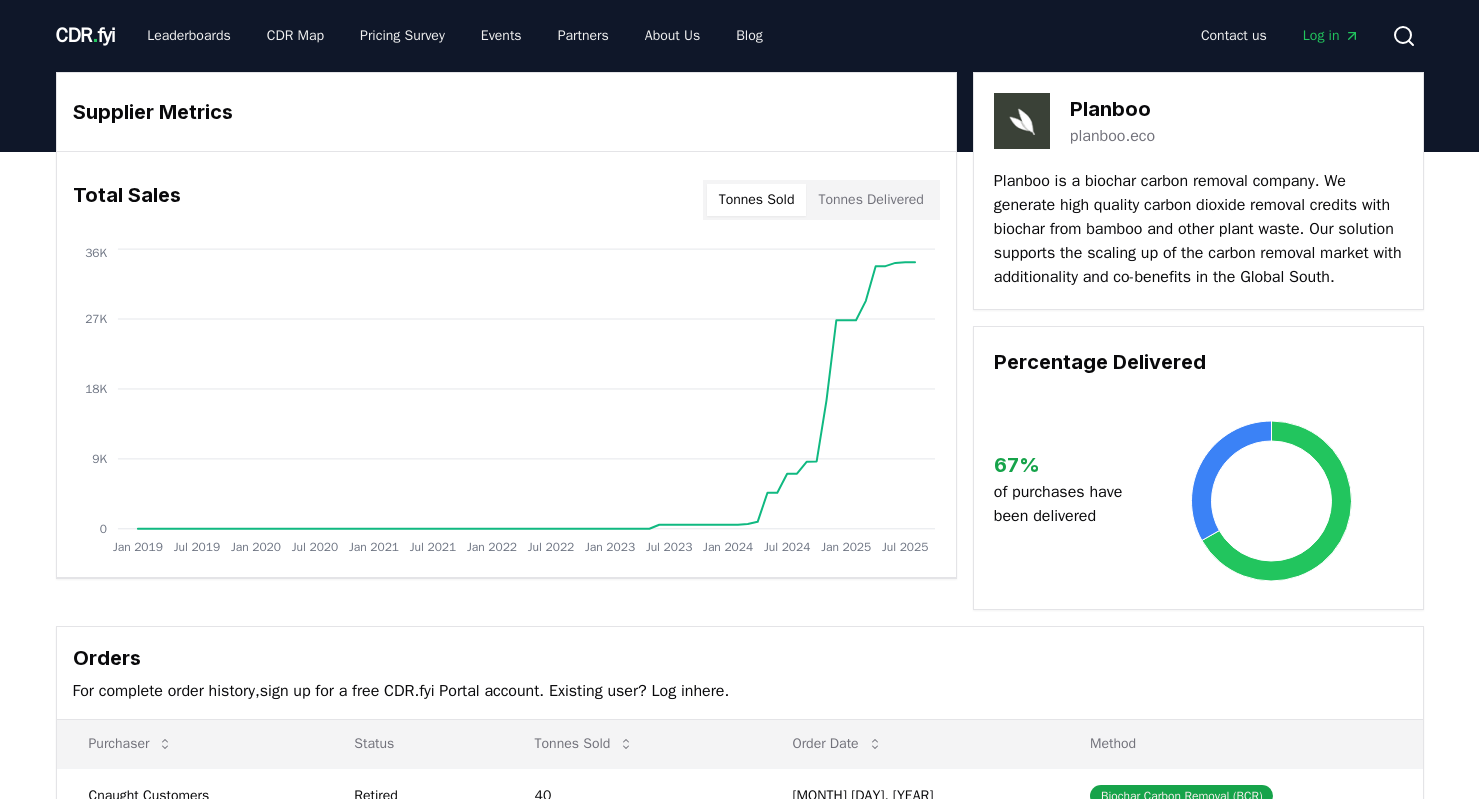 scroll, scrollTop: 0, scrollLeft: 0, axis: both 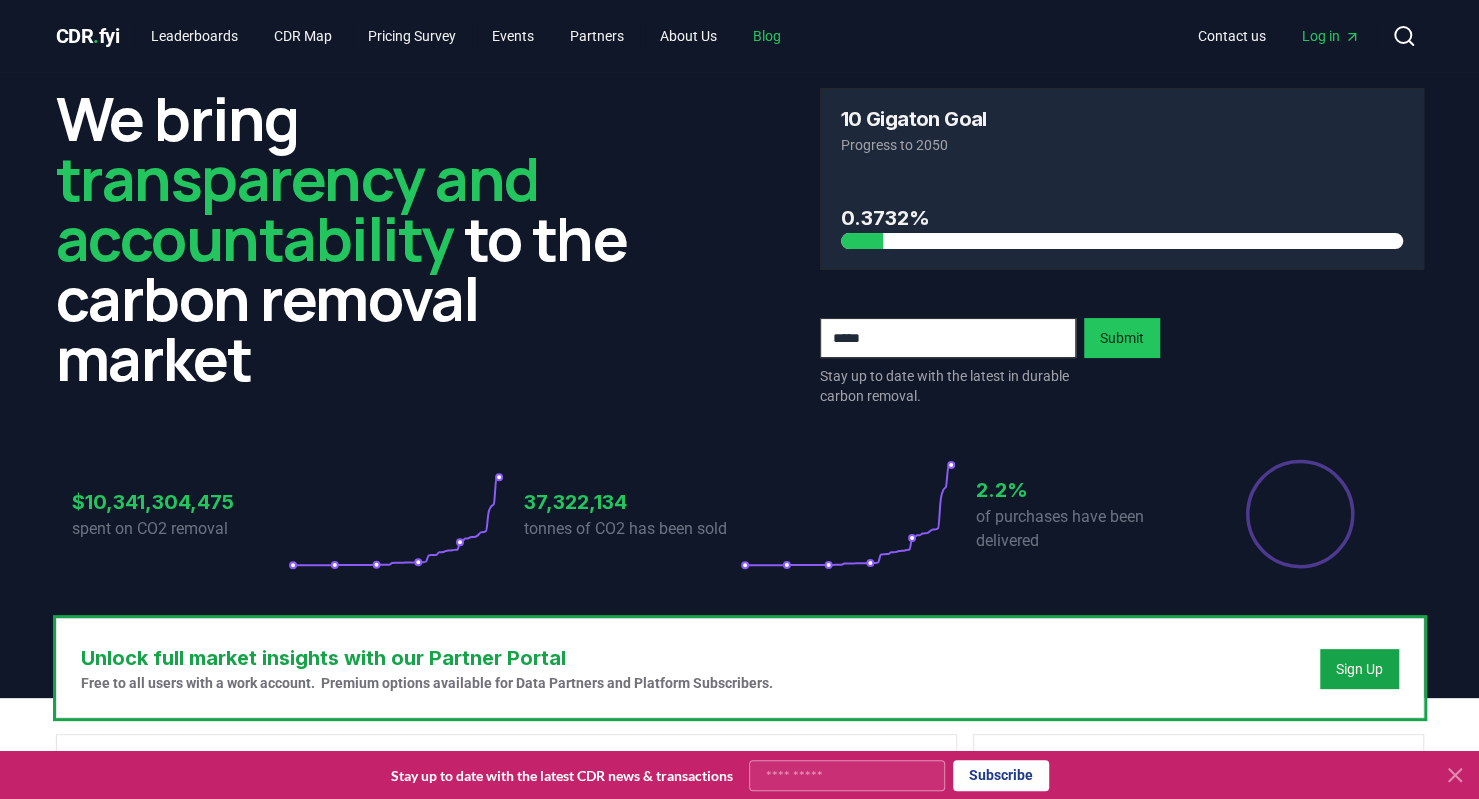 click on "Blog" at bounding box center (767, 36) 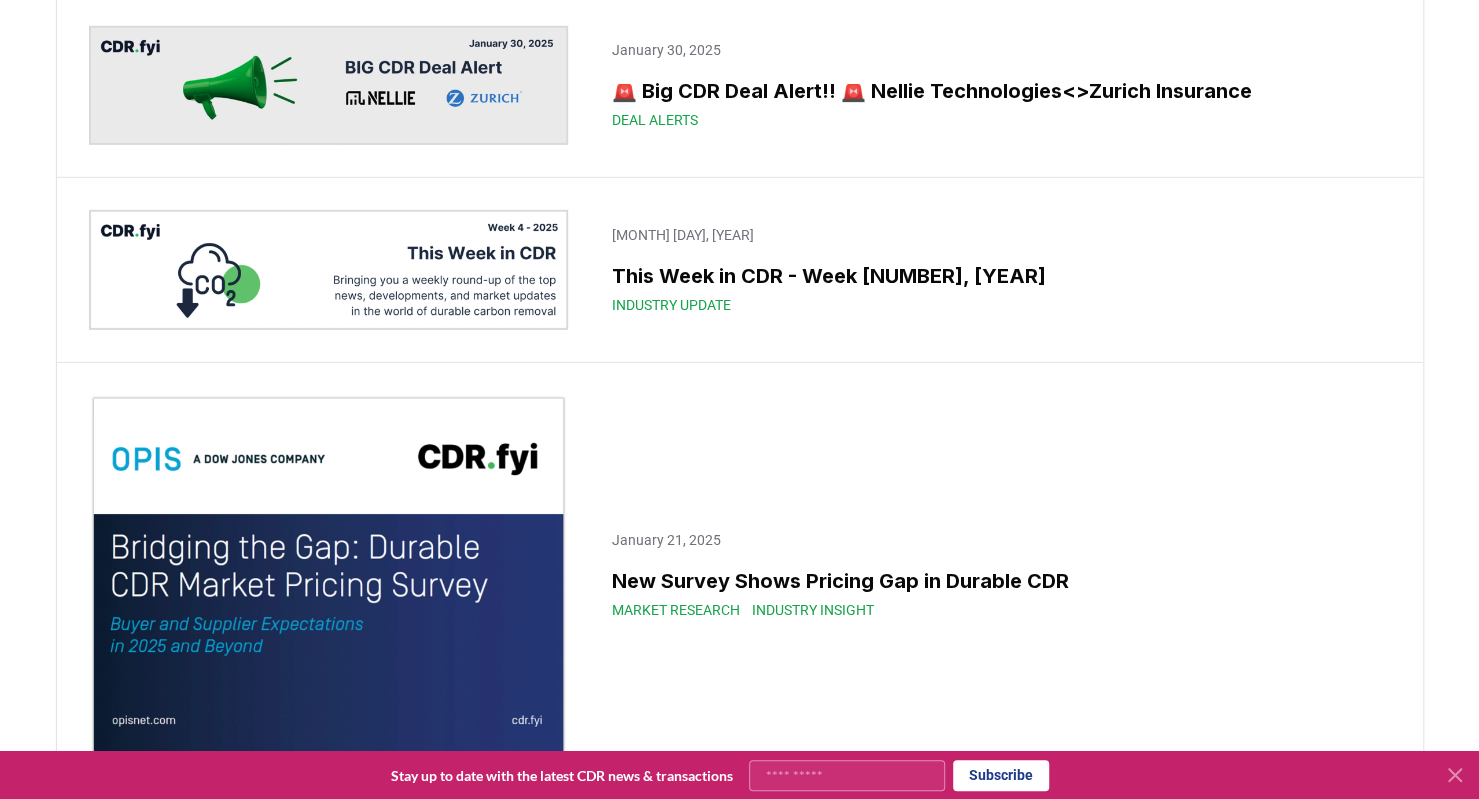 scroll, scrollTop: 12440, scrollLeft: 0, axis: vertical 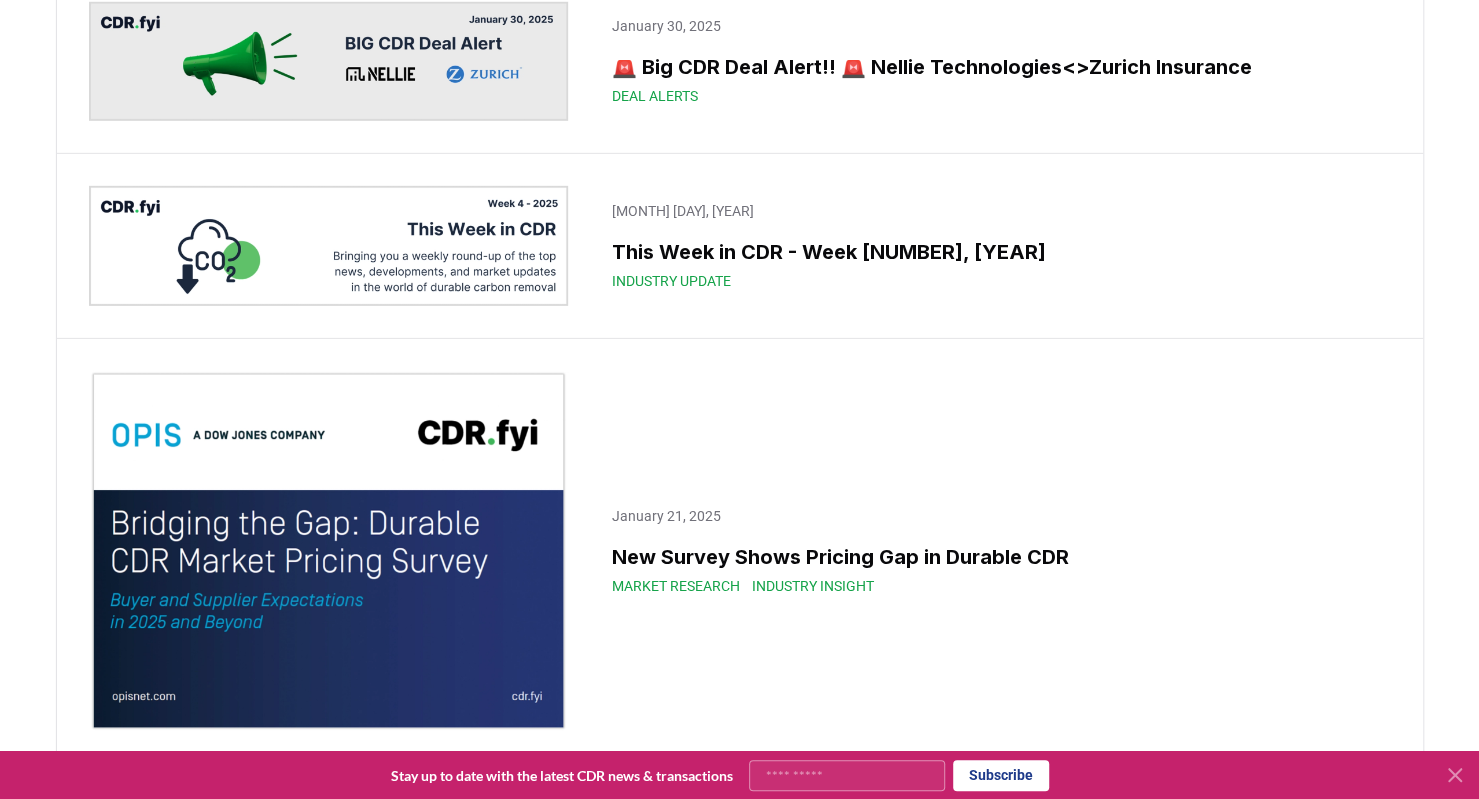 drag, startPoint x: 1420, startPoint y: 564, endPoint x: 1412, endPoint y: 615, distance: 51.62364 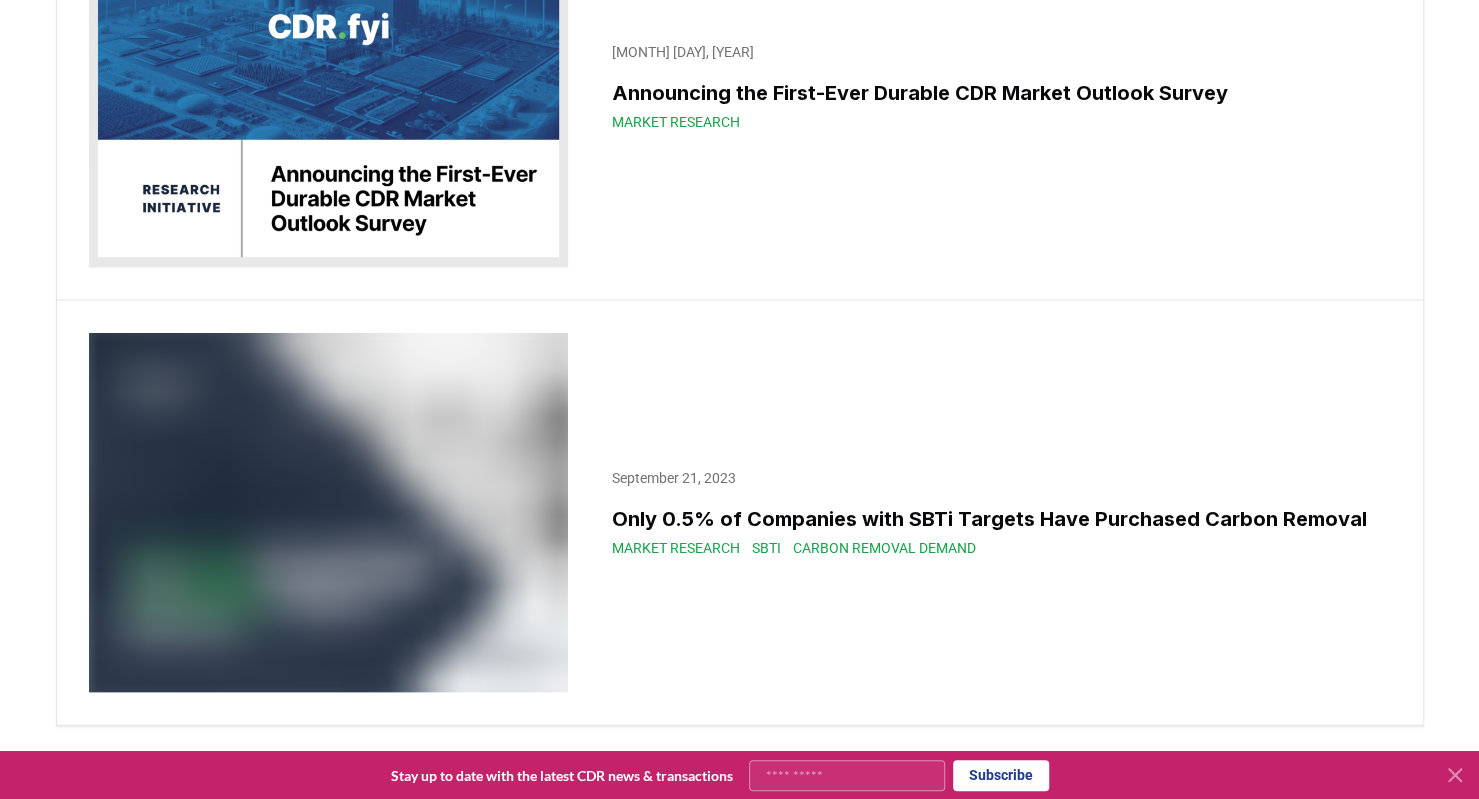 scroll, scrollTop: 25774, scrollLeft: 0, axis: vertical 